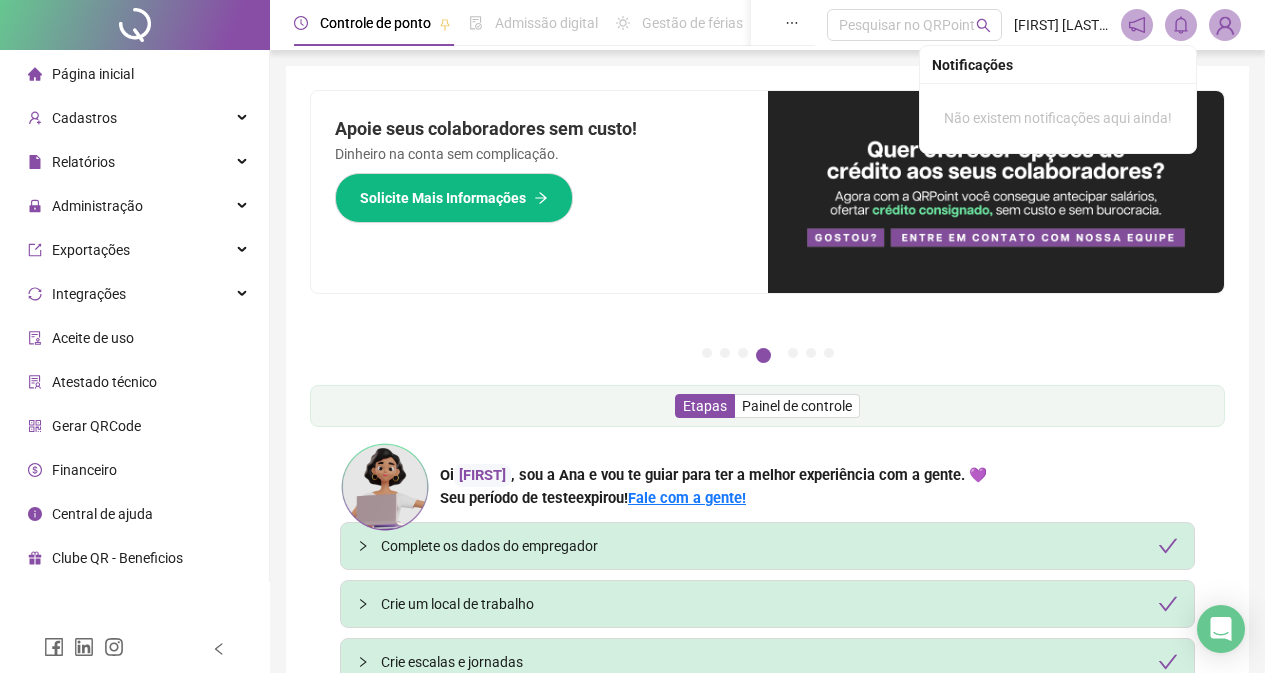 scroll, scrollTop: 0, scrollLeft: 0, axis: both 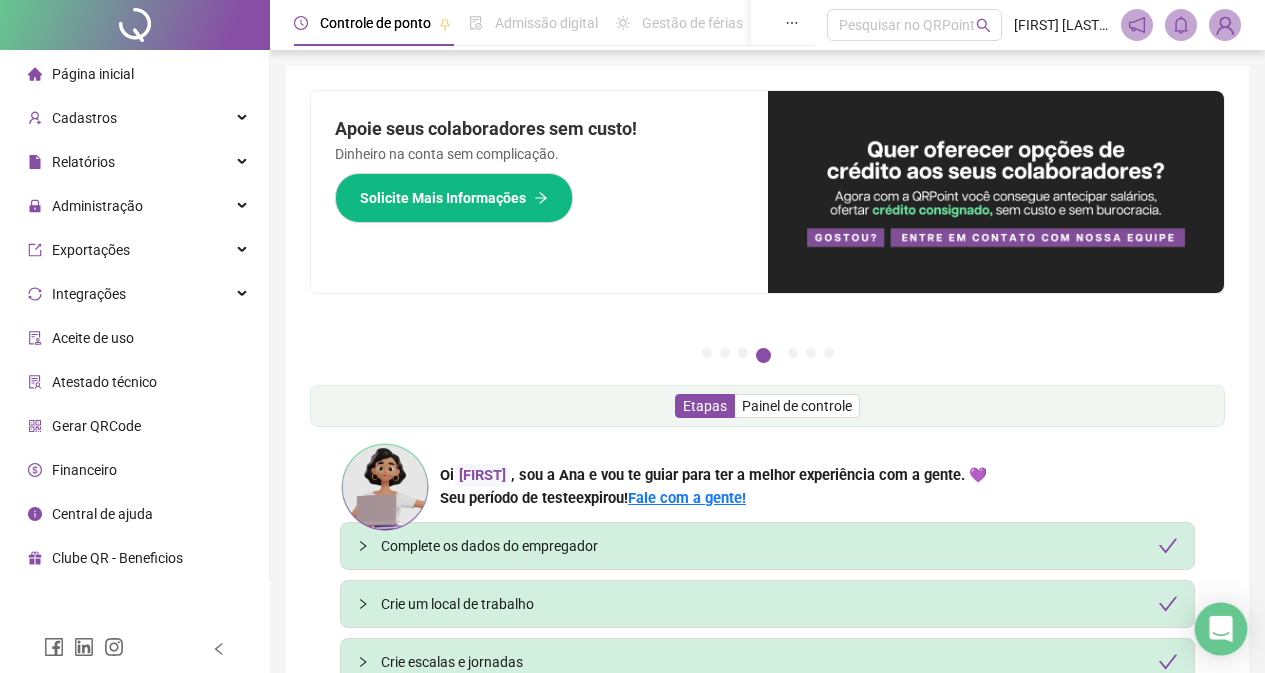 click 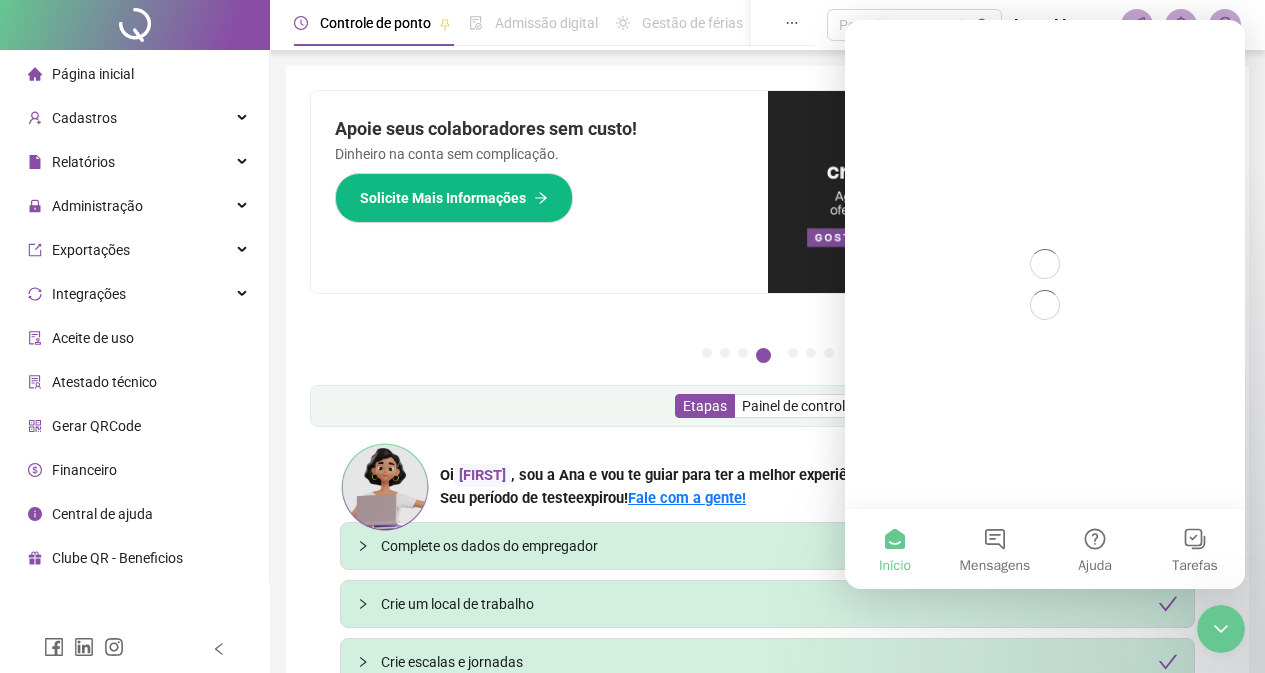 scroll, scrollTop: 0, scrollLeft: 0, axis: both 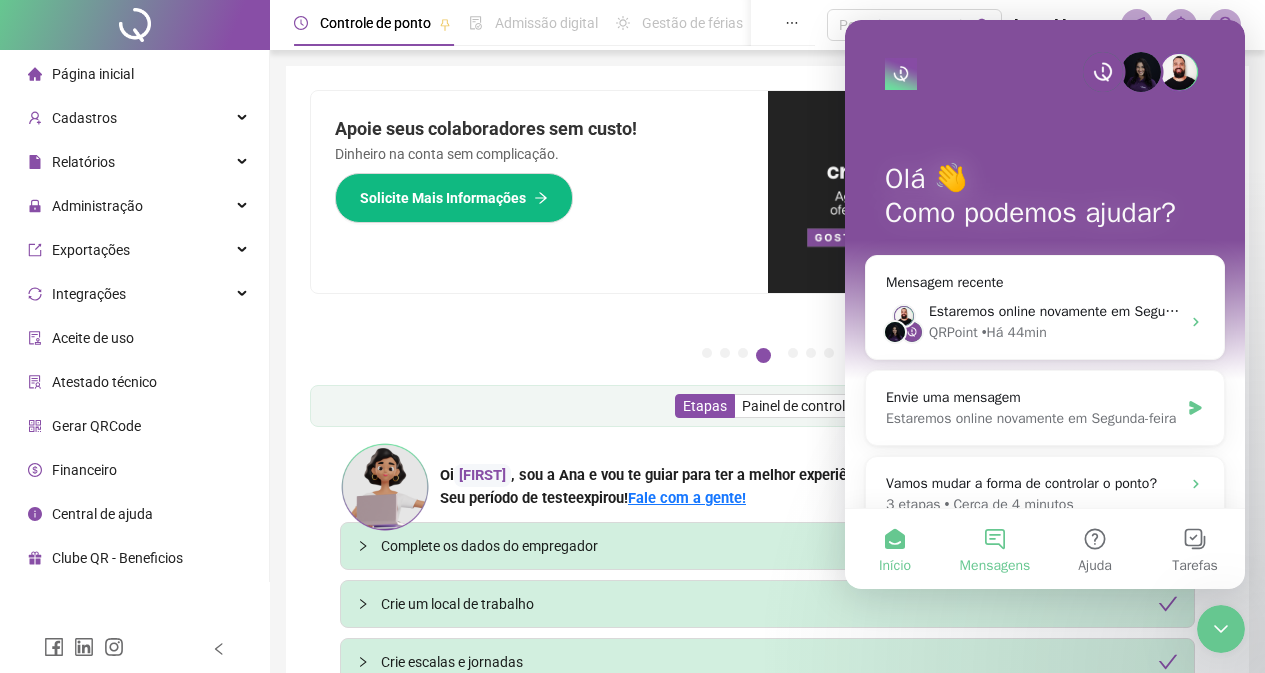 click on "Mensagens" at bounding box center (995, 549) 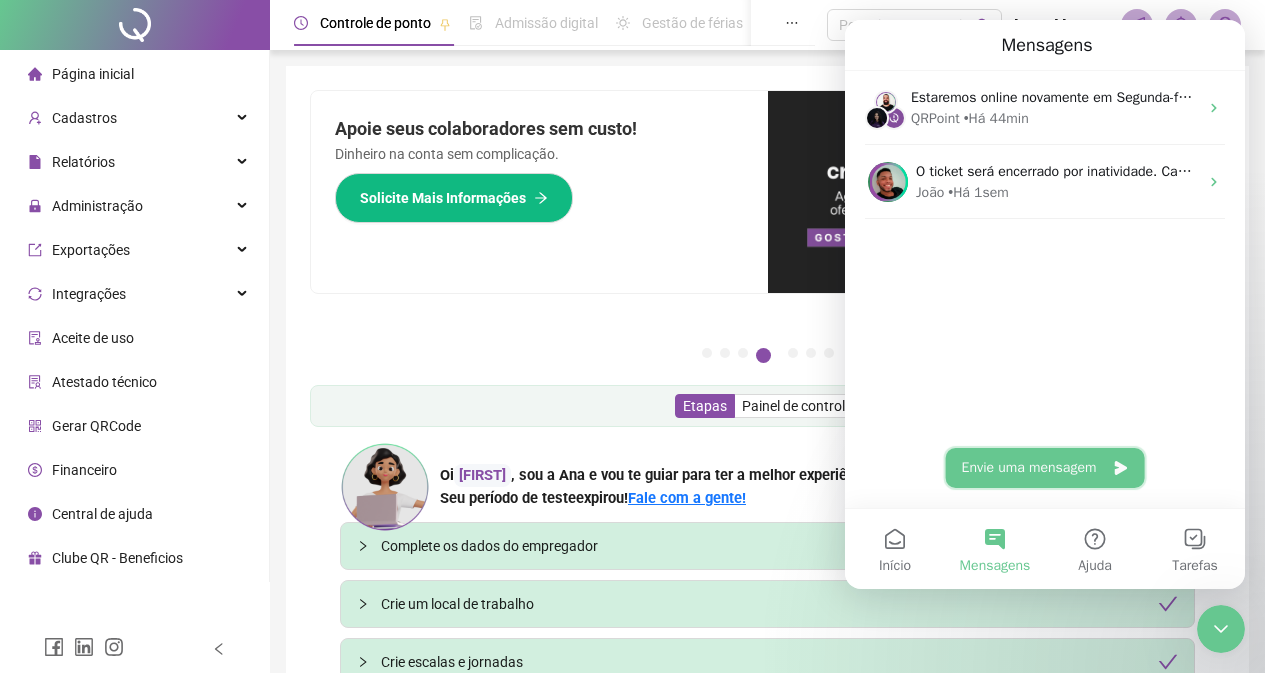 click on "Envie uma mensagem" at bounding box center [1045, 468] 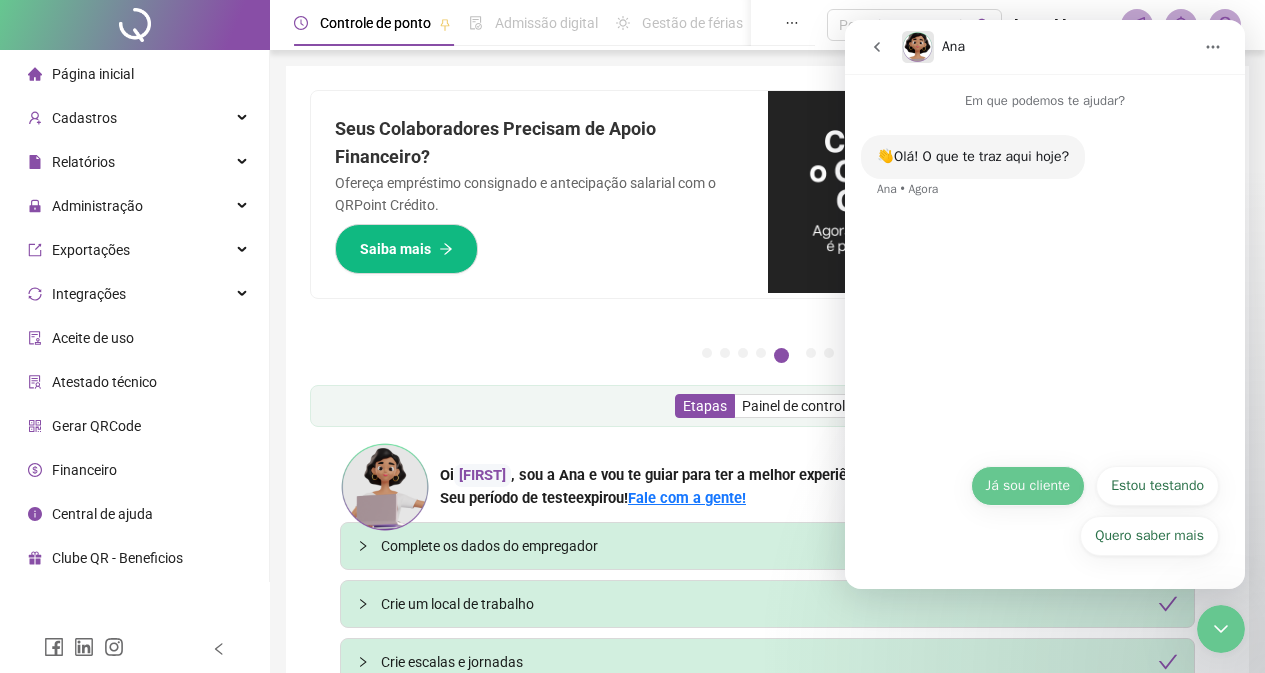 click on "Já sou cliente" at bounding box center [1028, 486] 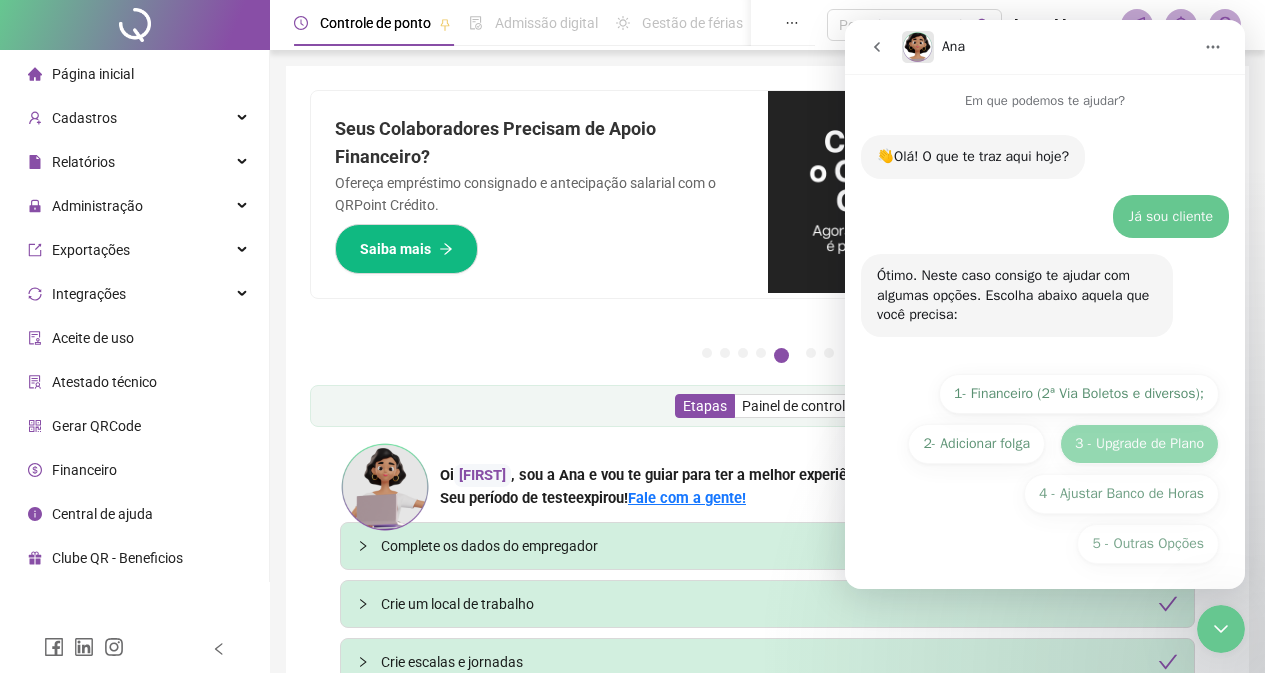 scroll, scrollTop: 8, scrollLeft: 0, axis: vertical 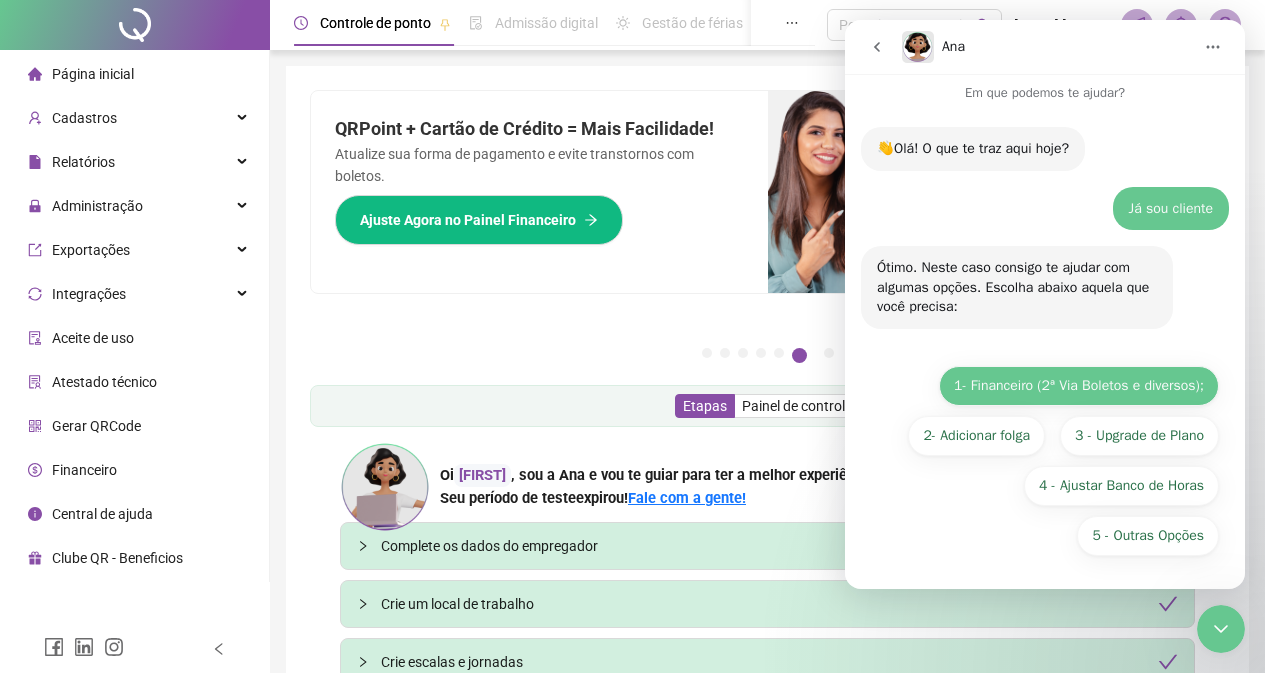 click on "1- Financeiro (2ª Via Boletos e diversos);" at bounding box center [1079, 386] 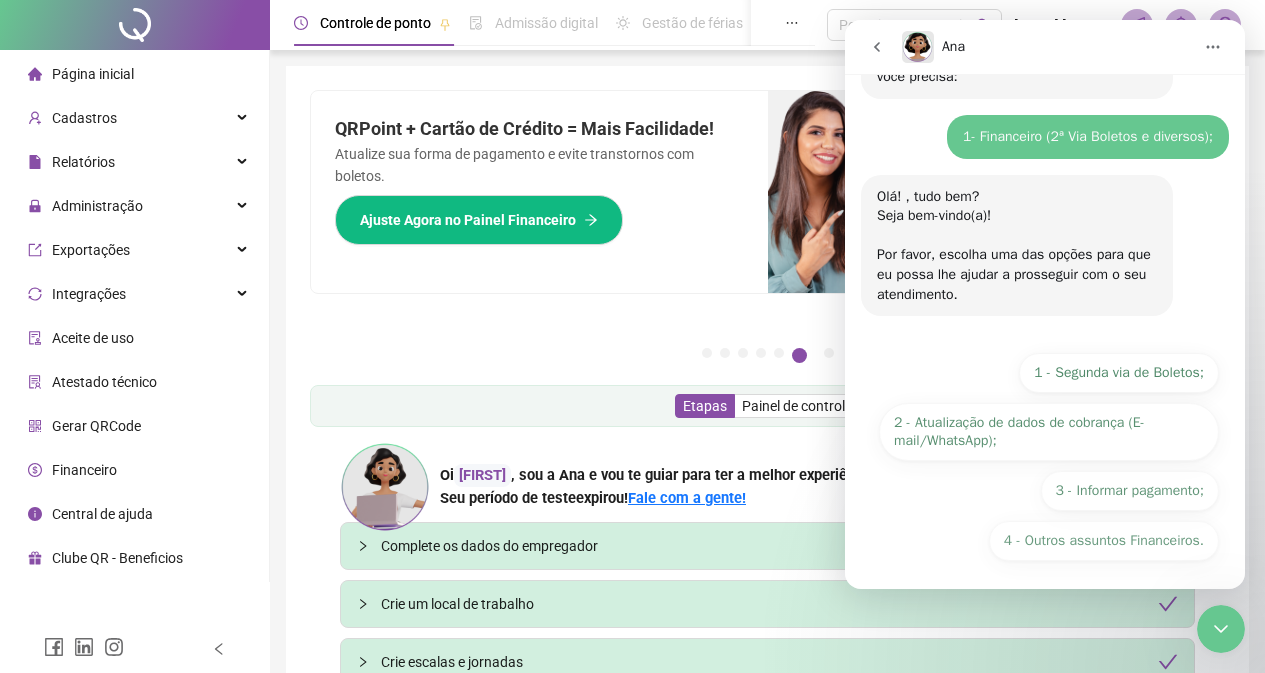 scroll, scrollTop: 243, scrollLeft: 0, axis: vertical 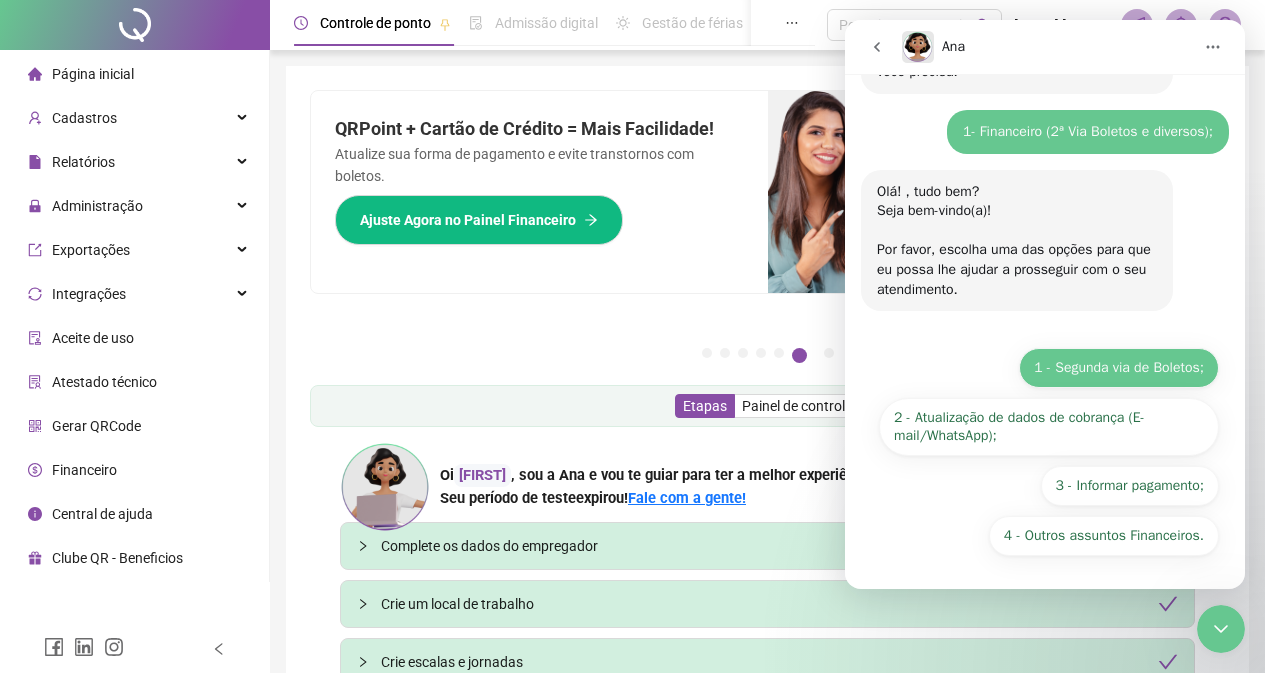 click on "1 - Segunda via de Boletos;" at bounding box center (1119, 368) 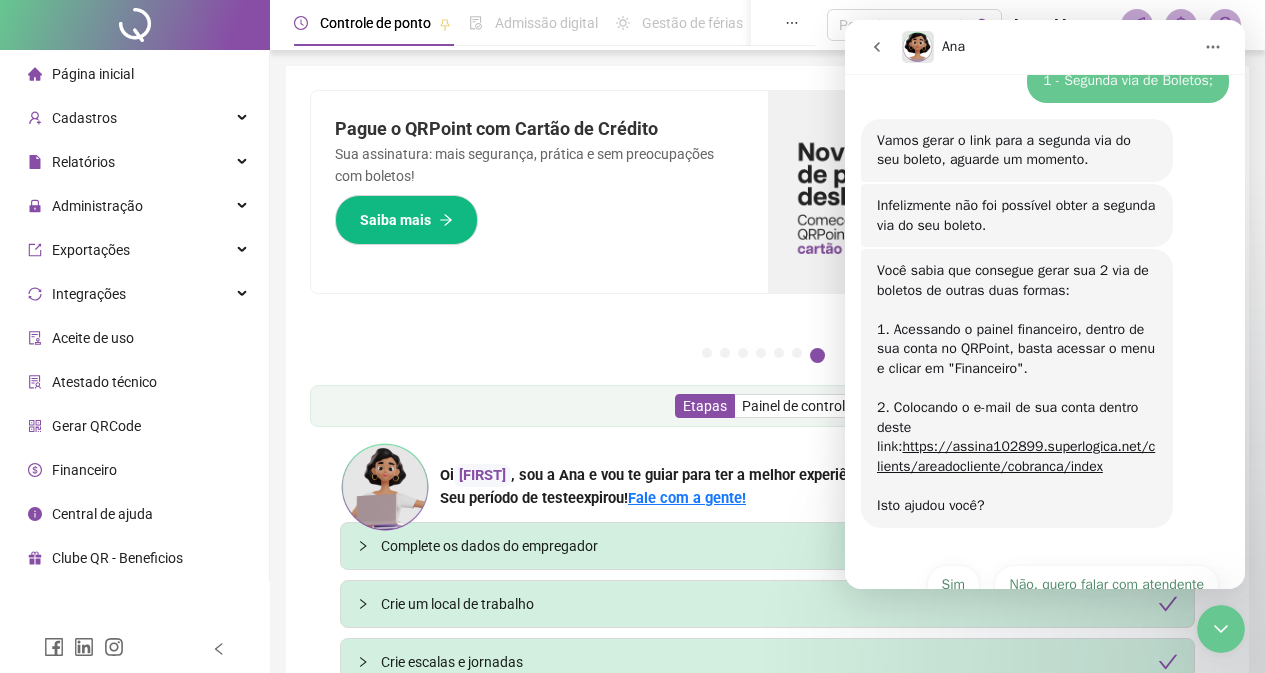 scroll, scrollTop: 562, scrollLeft: 0, axis: vertical 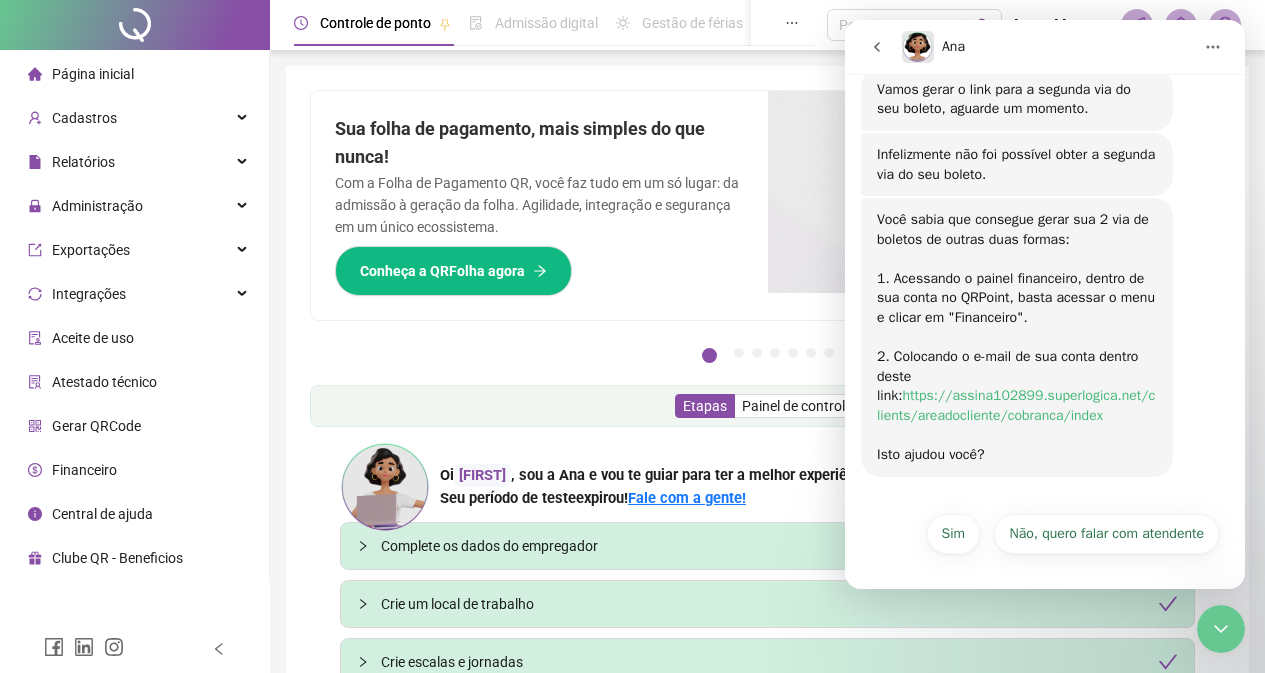 click on "https://assina102899.superlogica.net/clients/areadocliente/cobranca/index" at bounding box center (1016, 405) 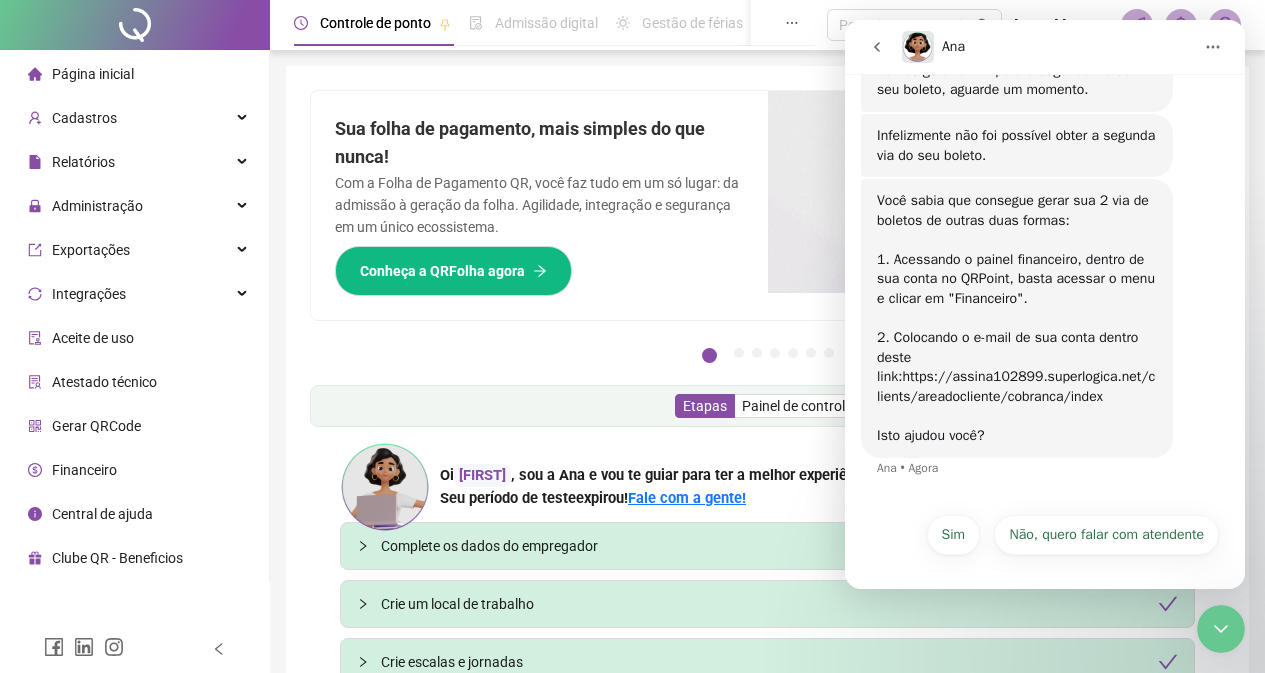 scroll, scrollTop: 582, scrollLeft: 0, axis: vertical 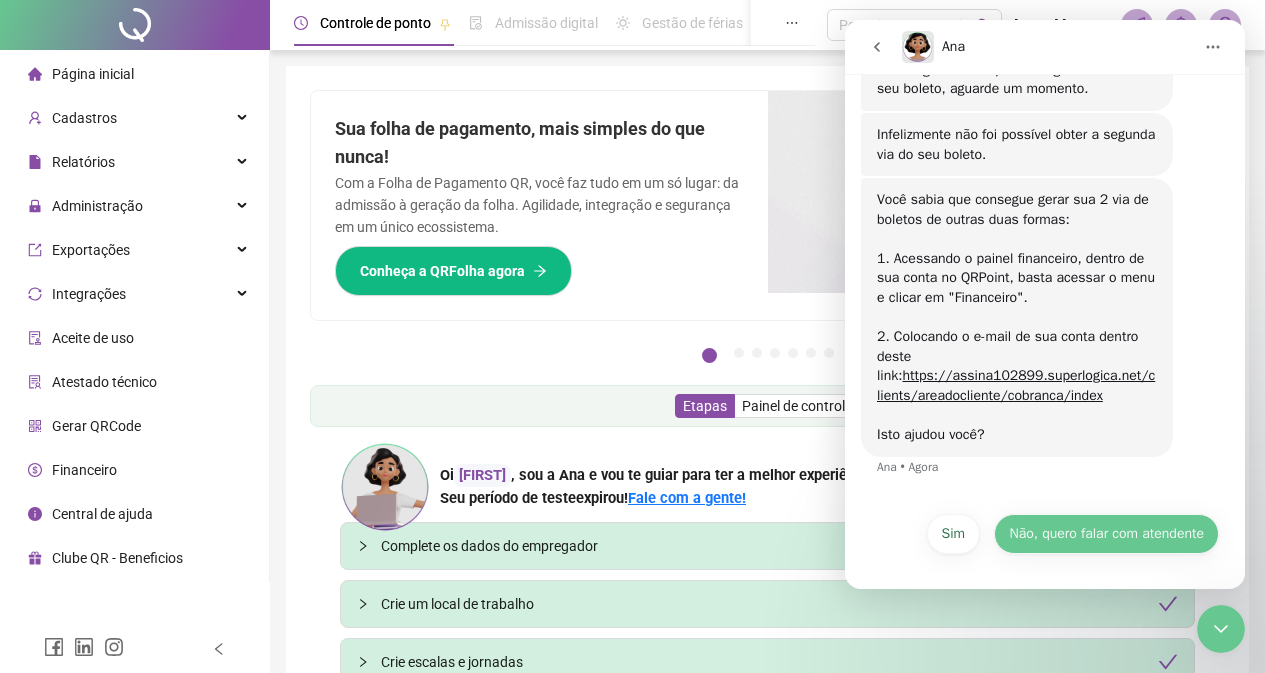 click on "Não, quero falar com atendente" at bounding box center [1106, 534] 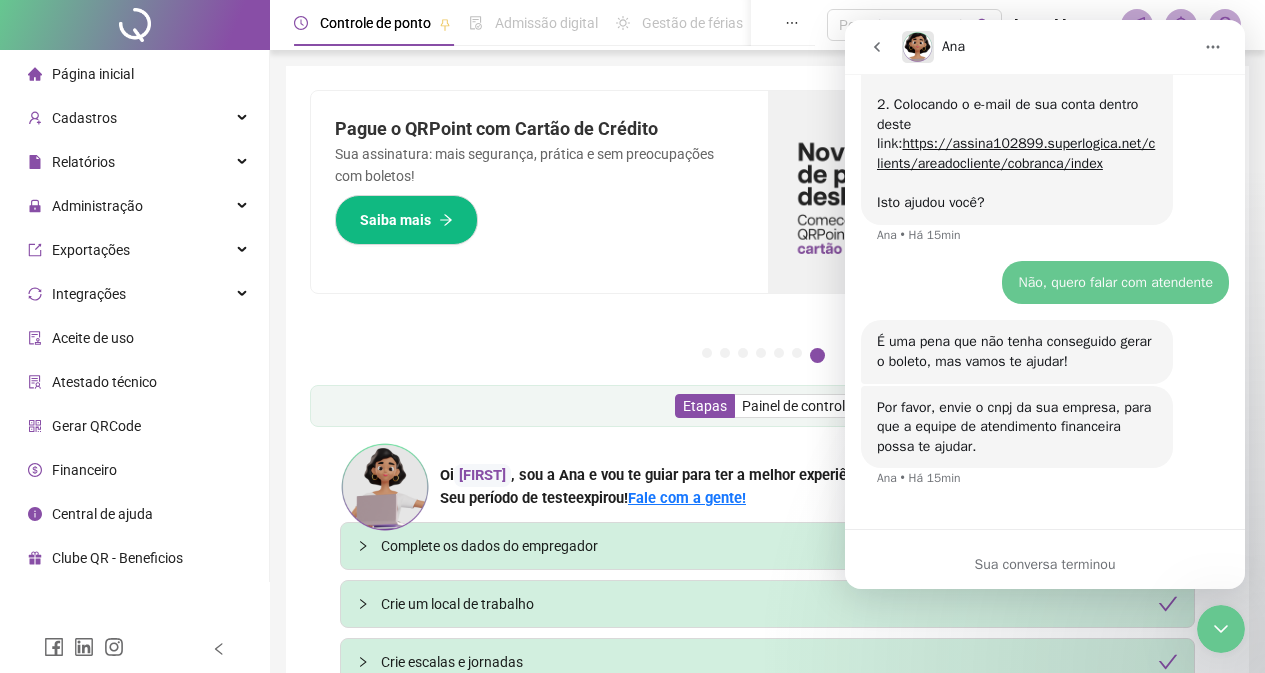 scroll, scrollTop: 814, scrollLeft: 0, axis: vertical 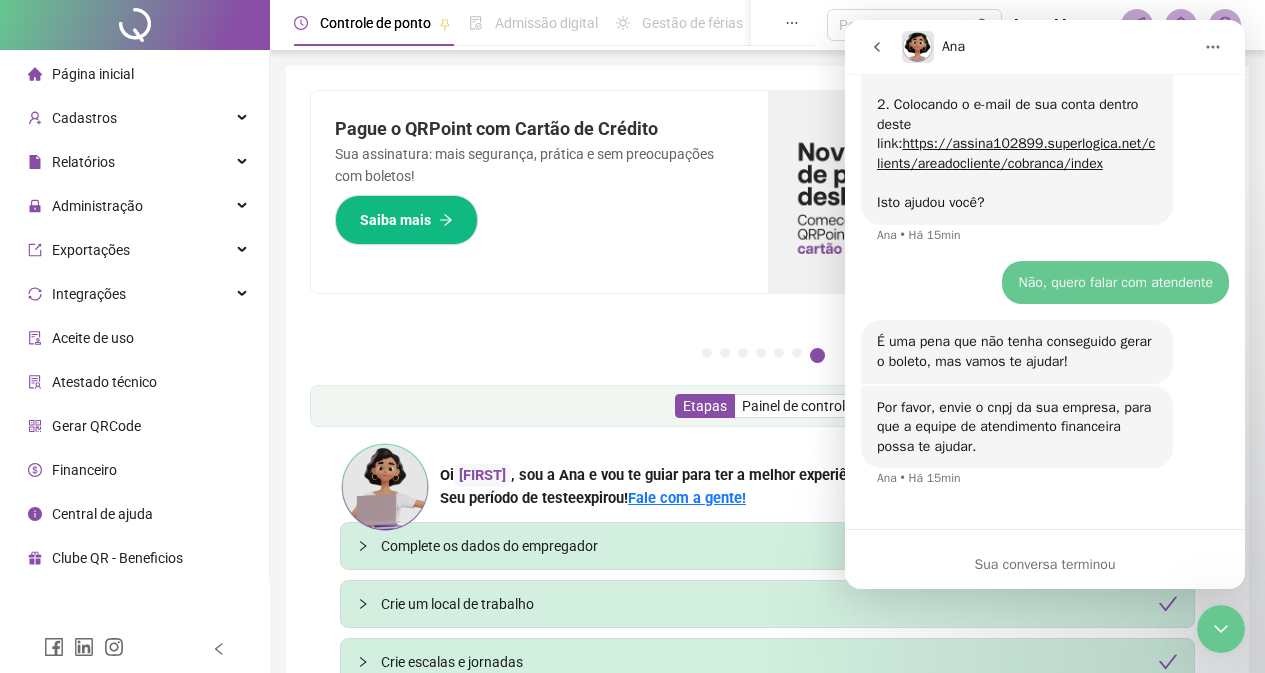 click on "Por favor, envie o cnpj da sua empresa, para que a equipe de atendimento financeira possa te ajudar. [FIRST]    •   Há 15min" at bounding box center [1045, 449] 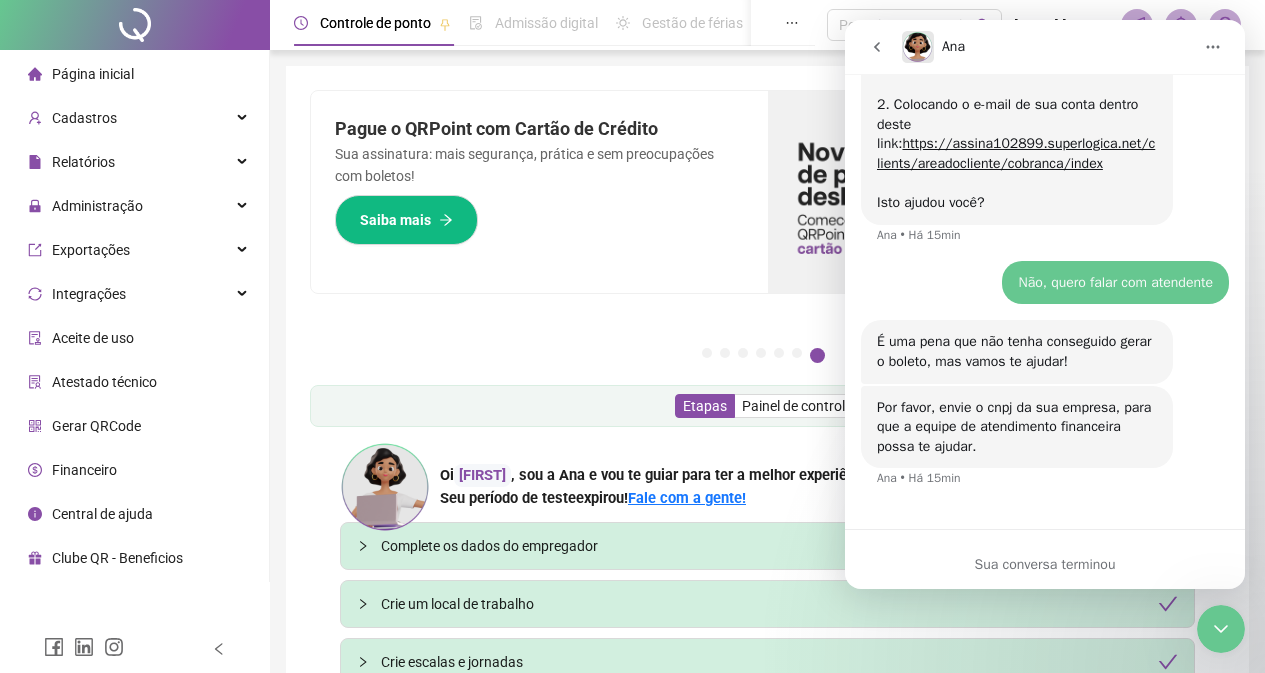 click on "Sua conversa terminou" at bounding box center (1045, 564) 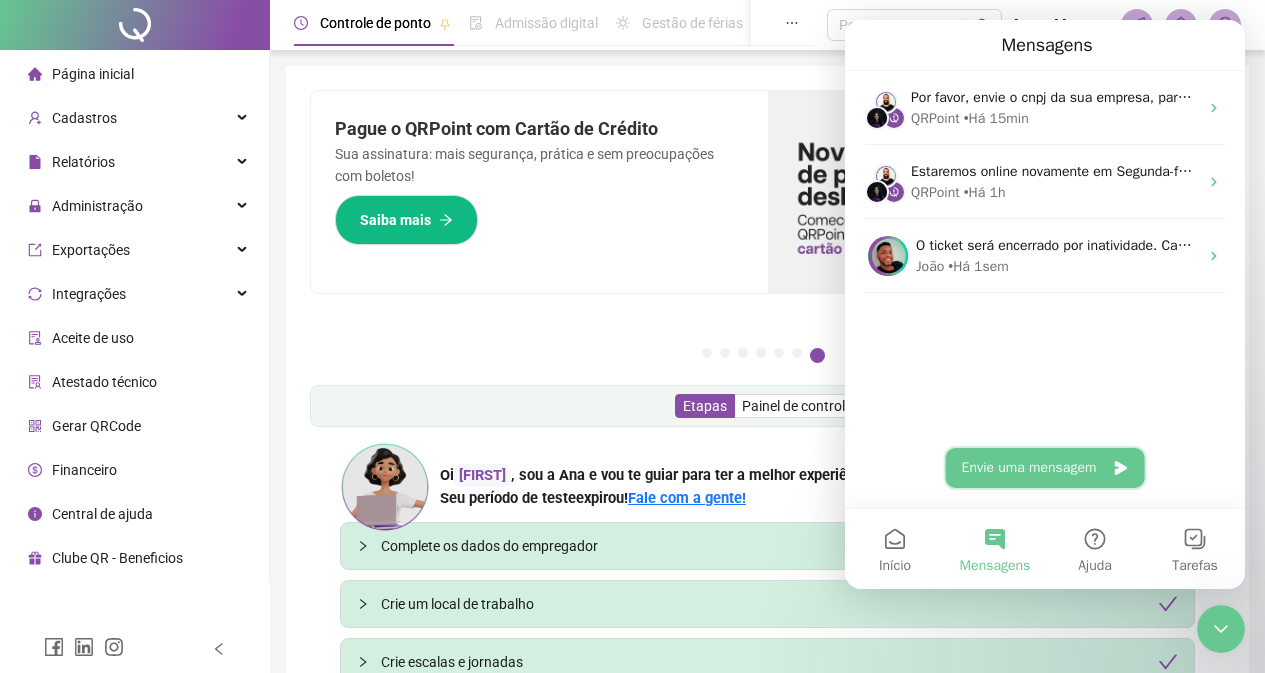 click on "Envie uma mensagem" at bounding box center [1045, 468] 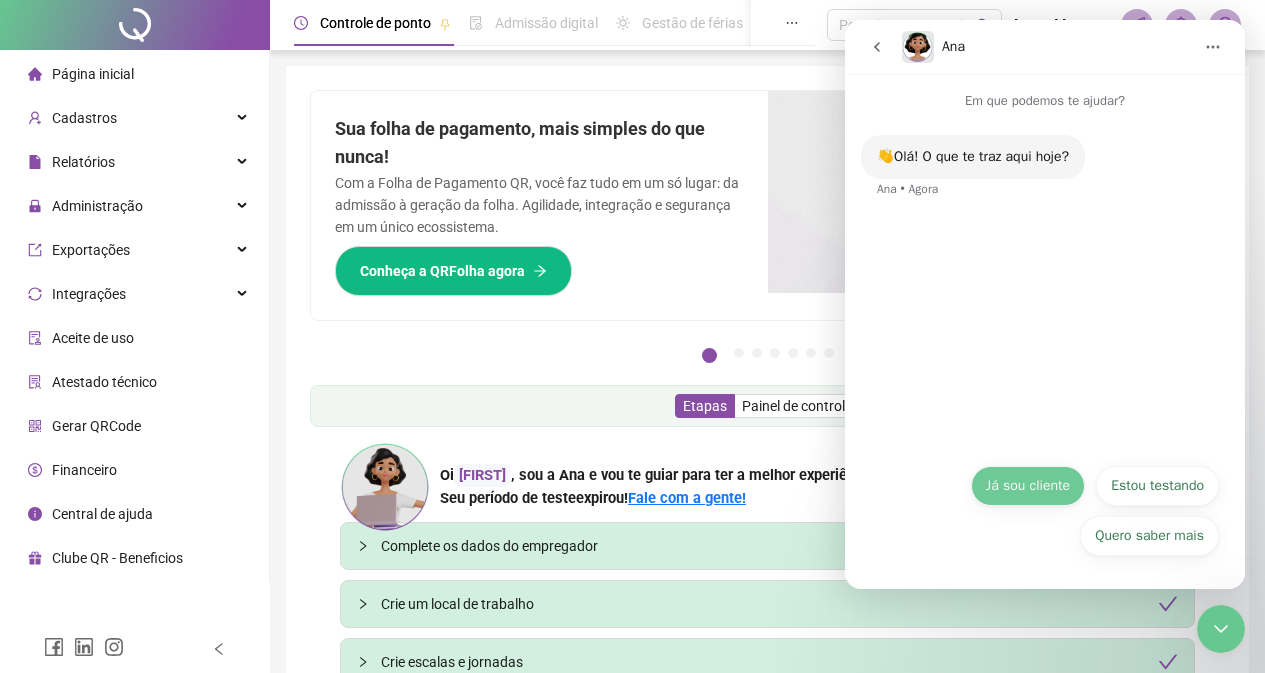 click on "Já sou cliente" at bounding box center (1028, 486) 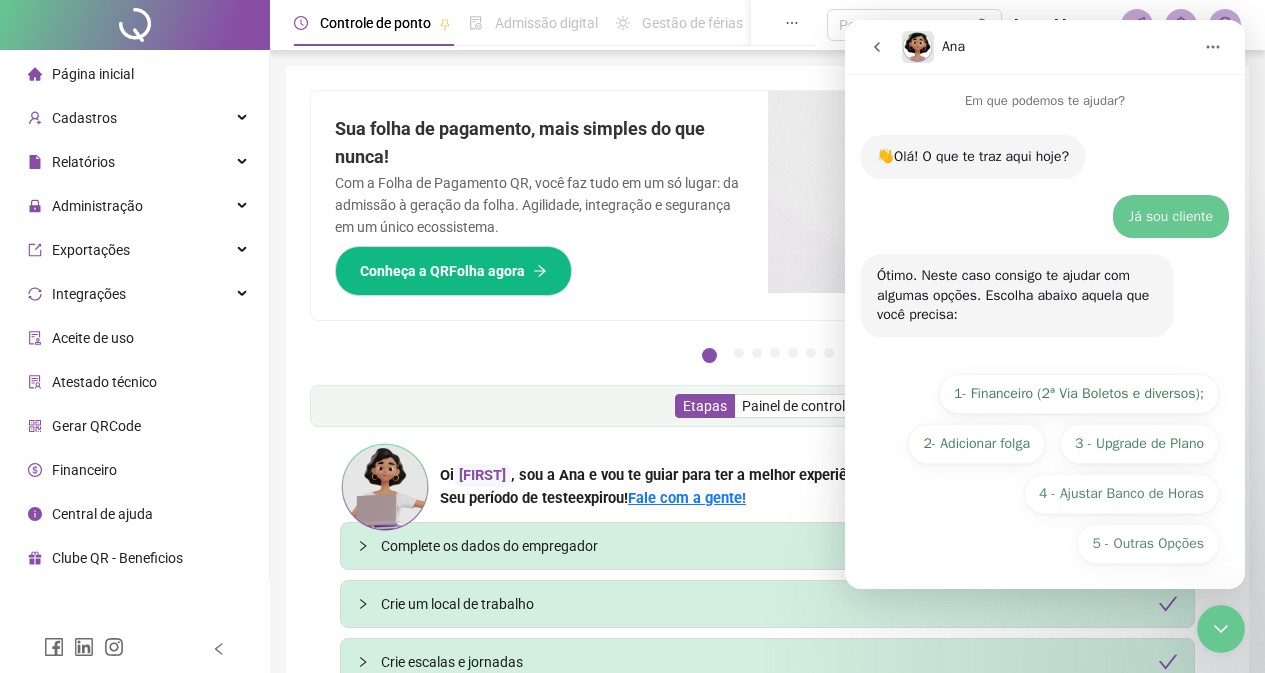scroll, scrollTop: 8, scrollLeft: 0, axis: vertical 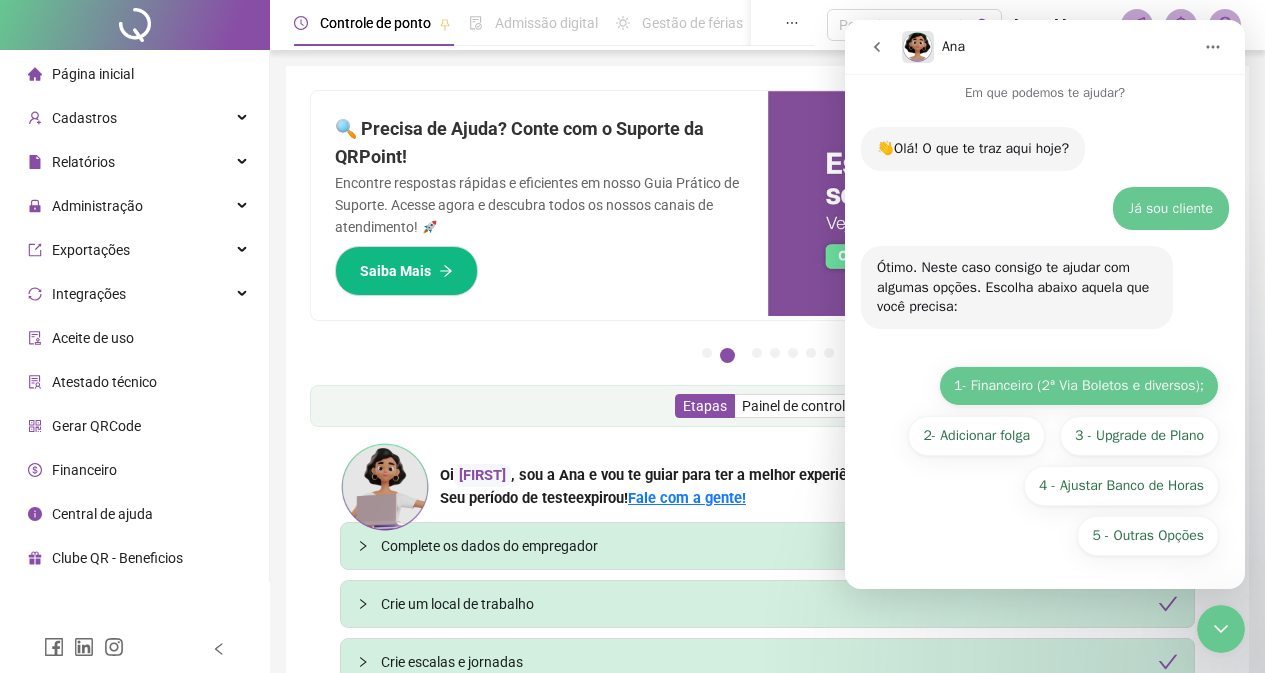 click on "1- Financeiro (2ª Via Boletos e diversos);" at bounding box center [1079, 386] 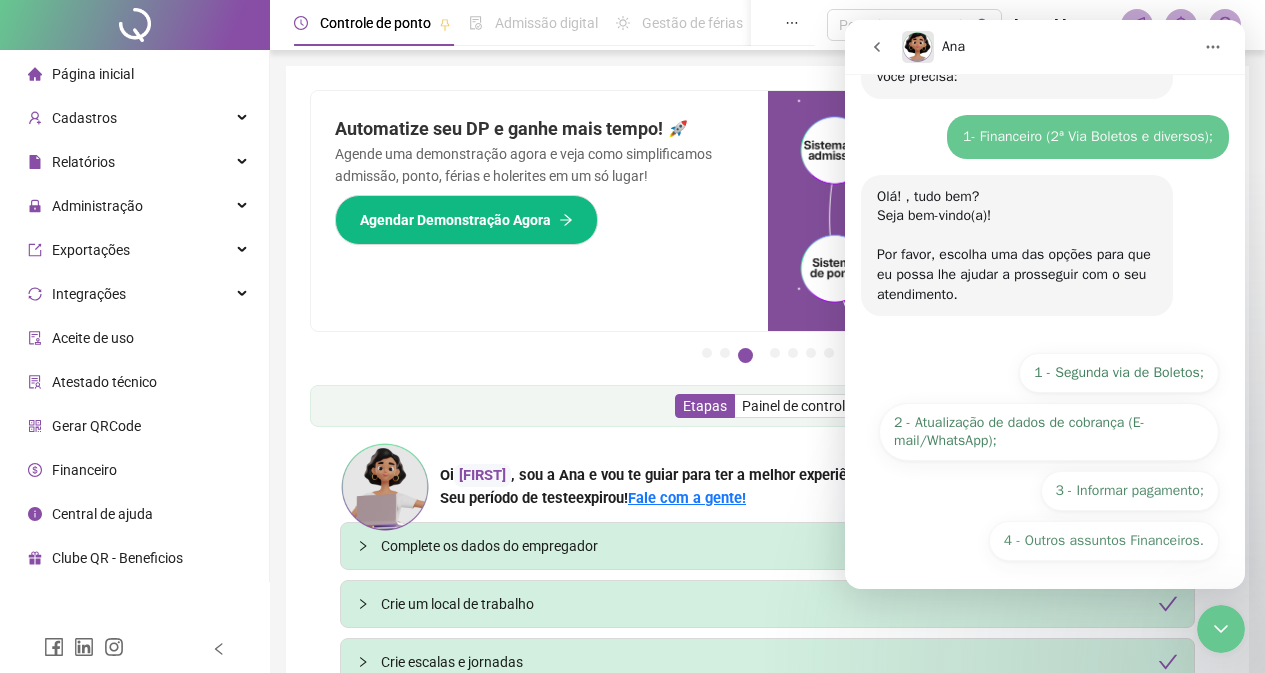 scroll, scrollTop: 243, scrollLeft: 0, axis: vertical 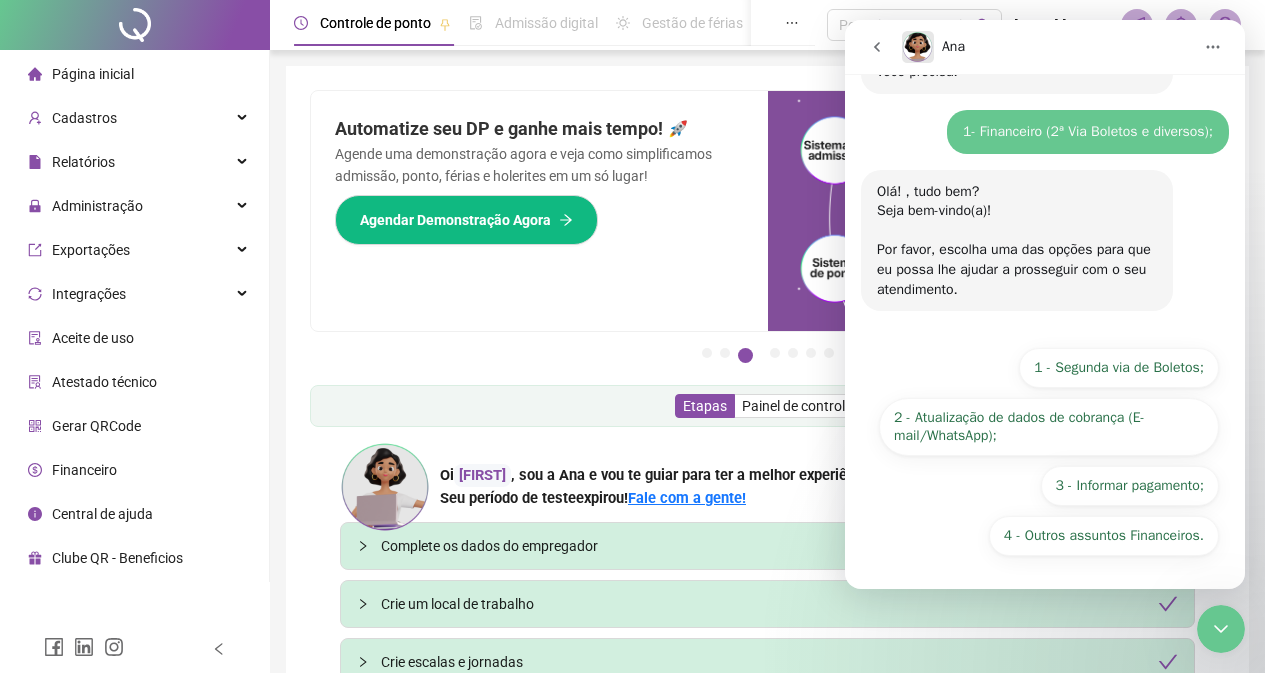 click on "Financeiro" at bounding box center (72, 470) 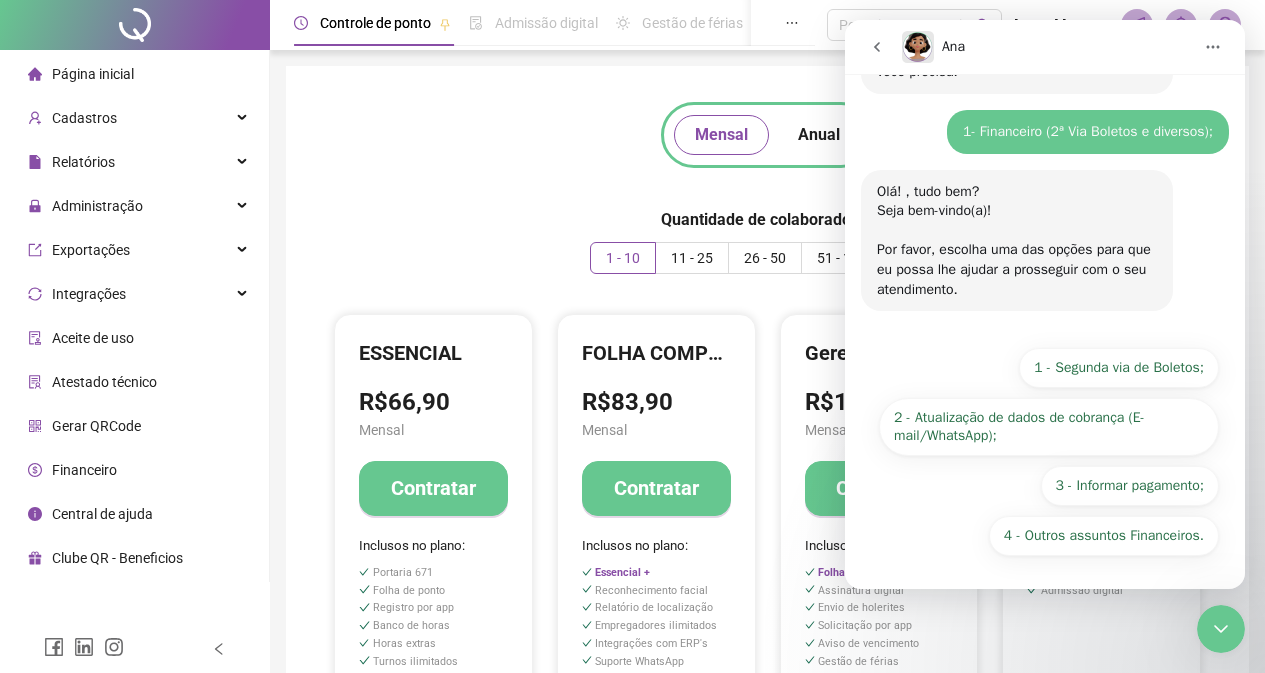 click on "Controle de ponto" at bounding box center (375, 23) 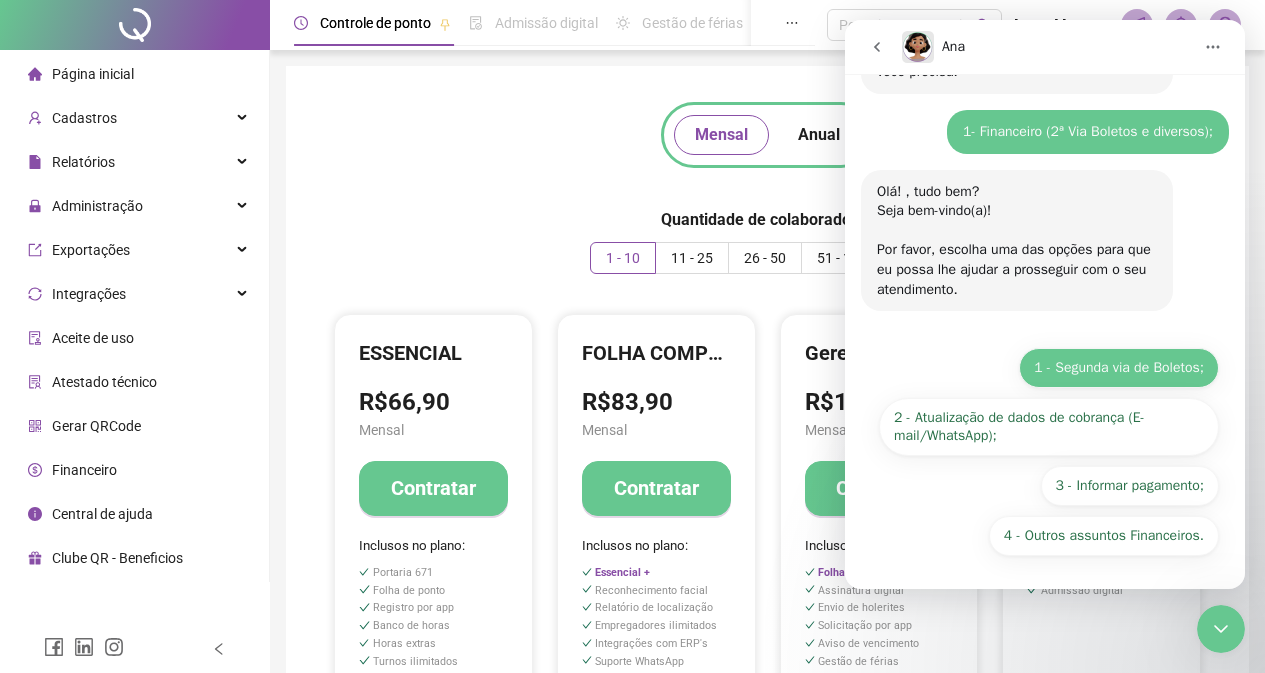 click on "1 - Segunda via de Boletos;" at bounding box center [1119, 368] 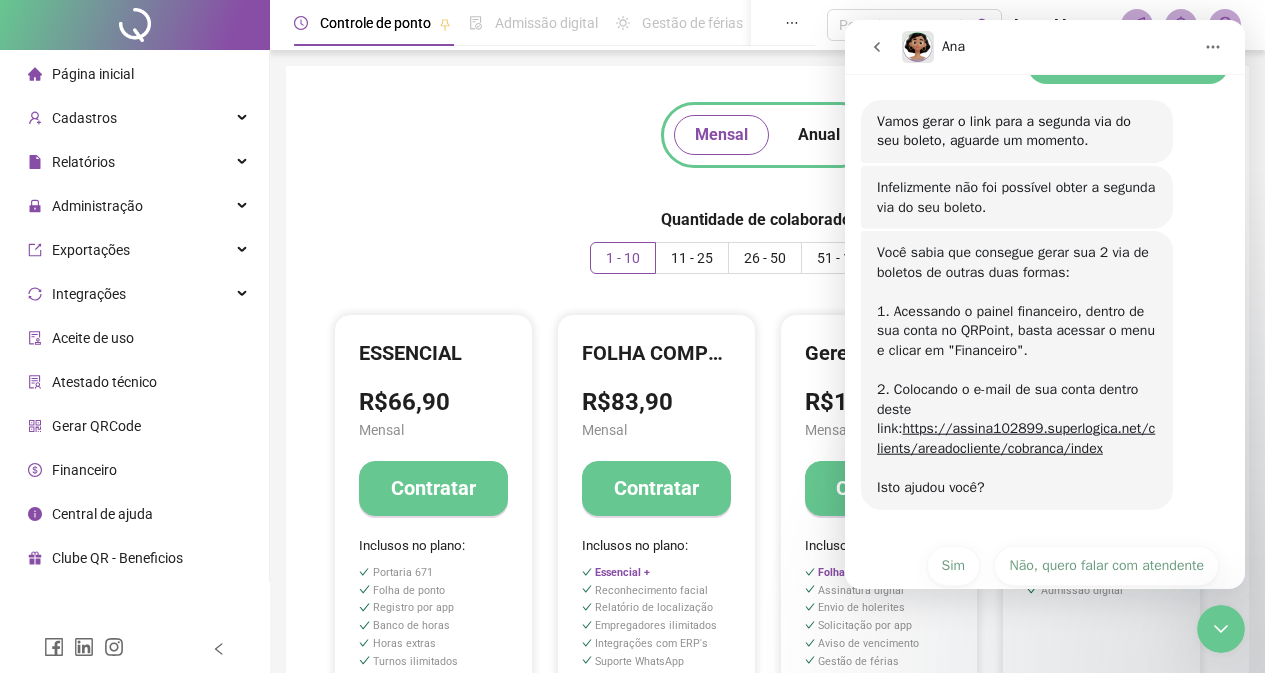 scroll, scrollTop: 562, scrollLeft: 0, axis: vertical 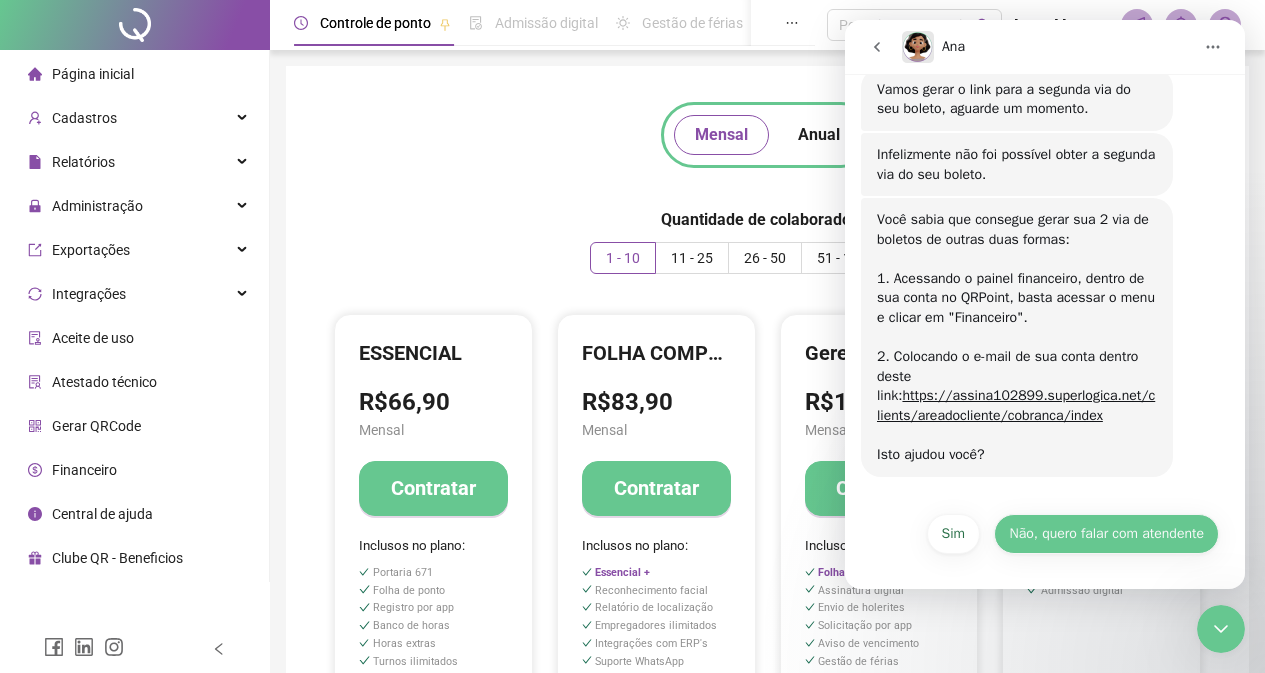 click on "Não, quero falar com atendente" at bounding box center (1106, 534) 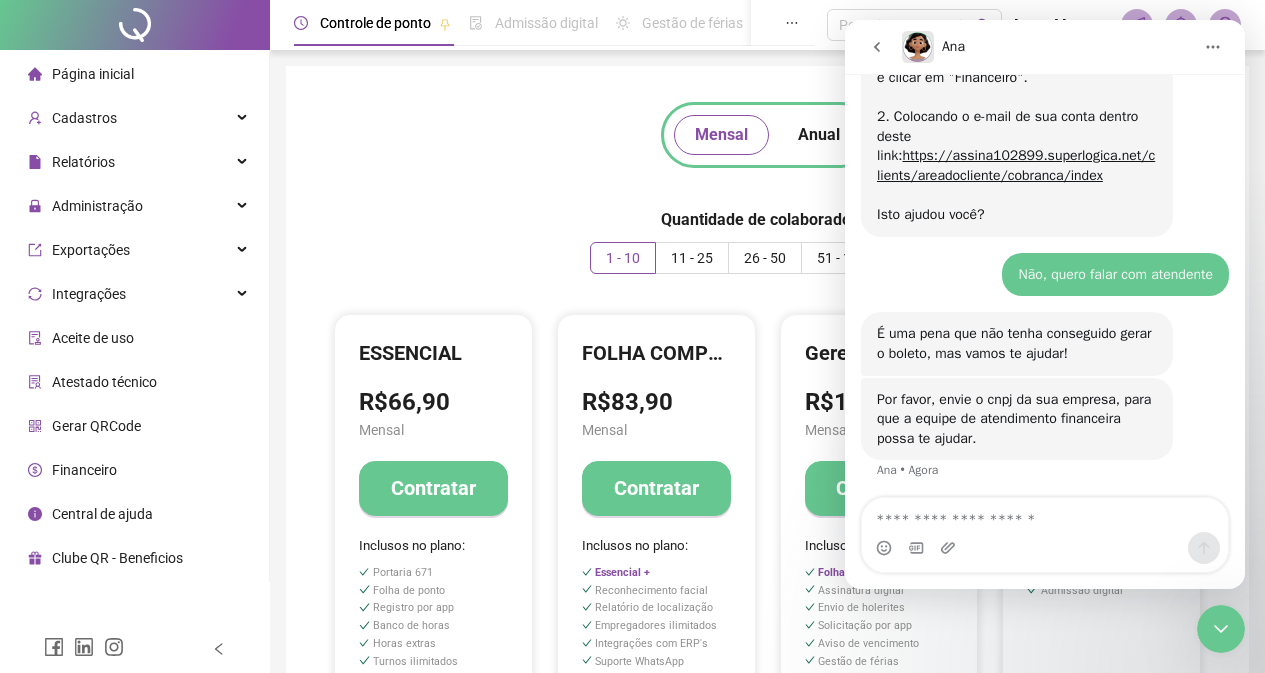 scroll, scrollTop: 806, scrollLeft: 0, axis: vertical 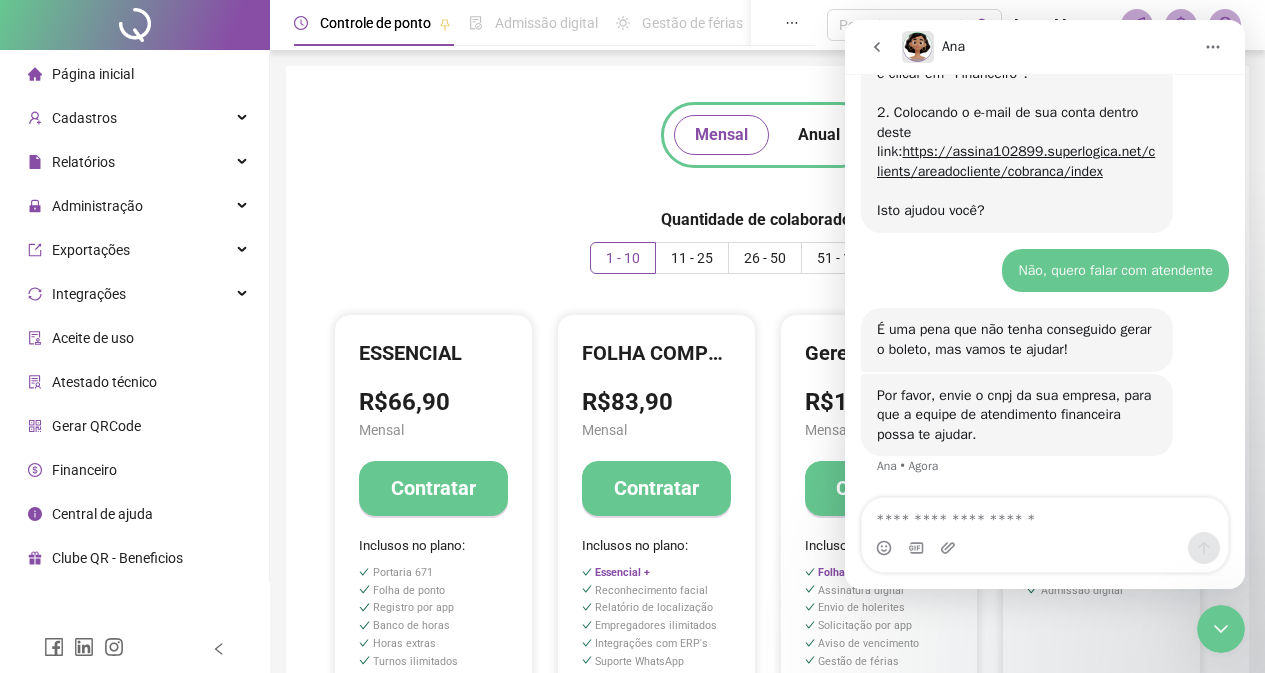 click at bounding box center (1045, 515) 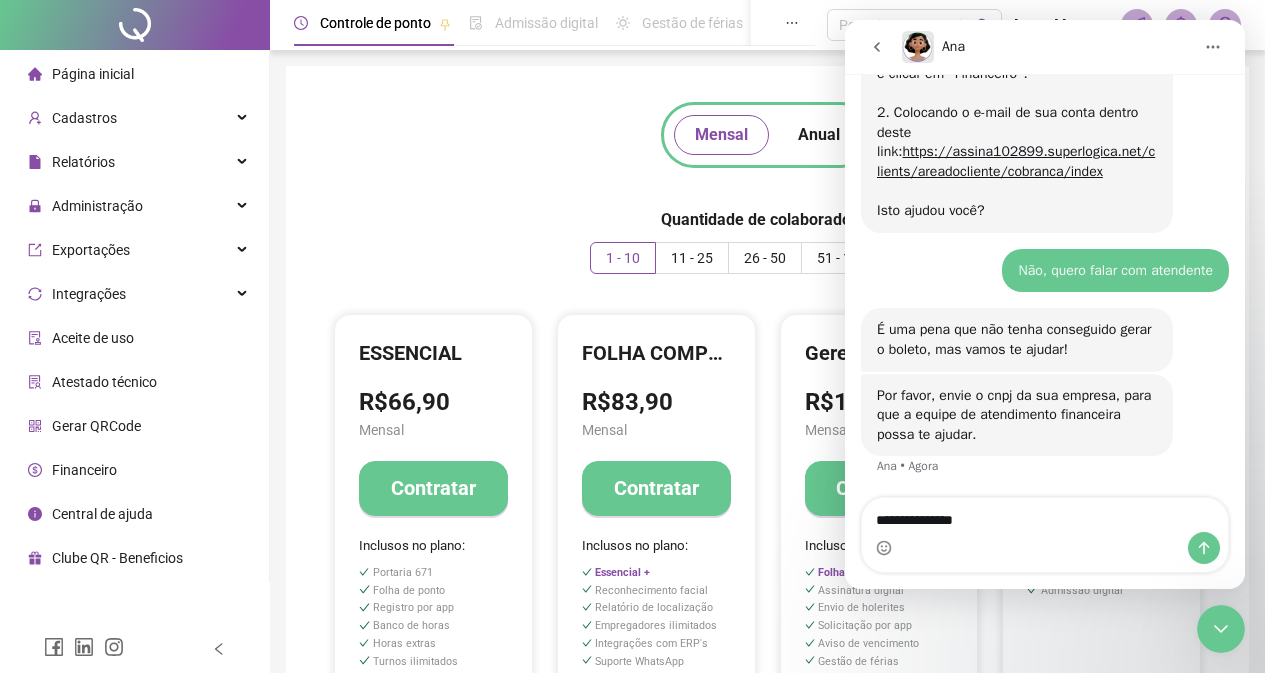 click on "**********" at bounding box center [1045, 515] 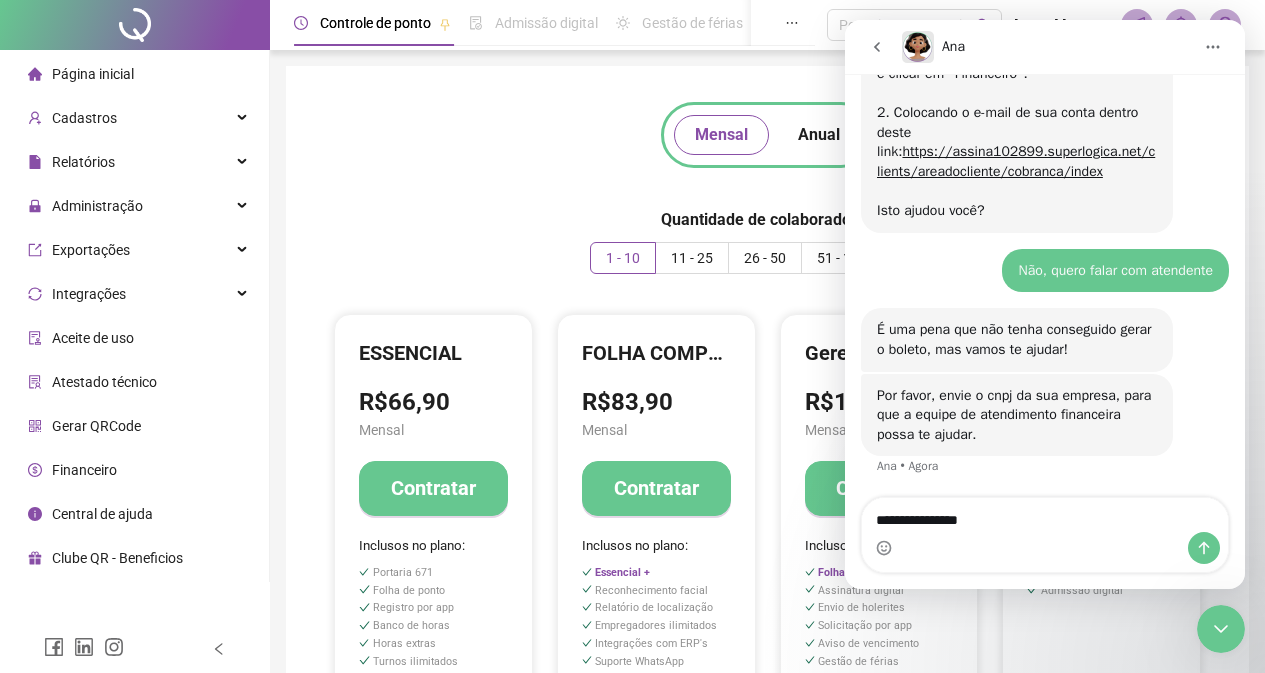 type on "**********" 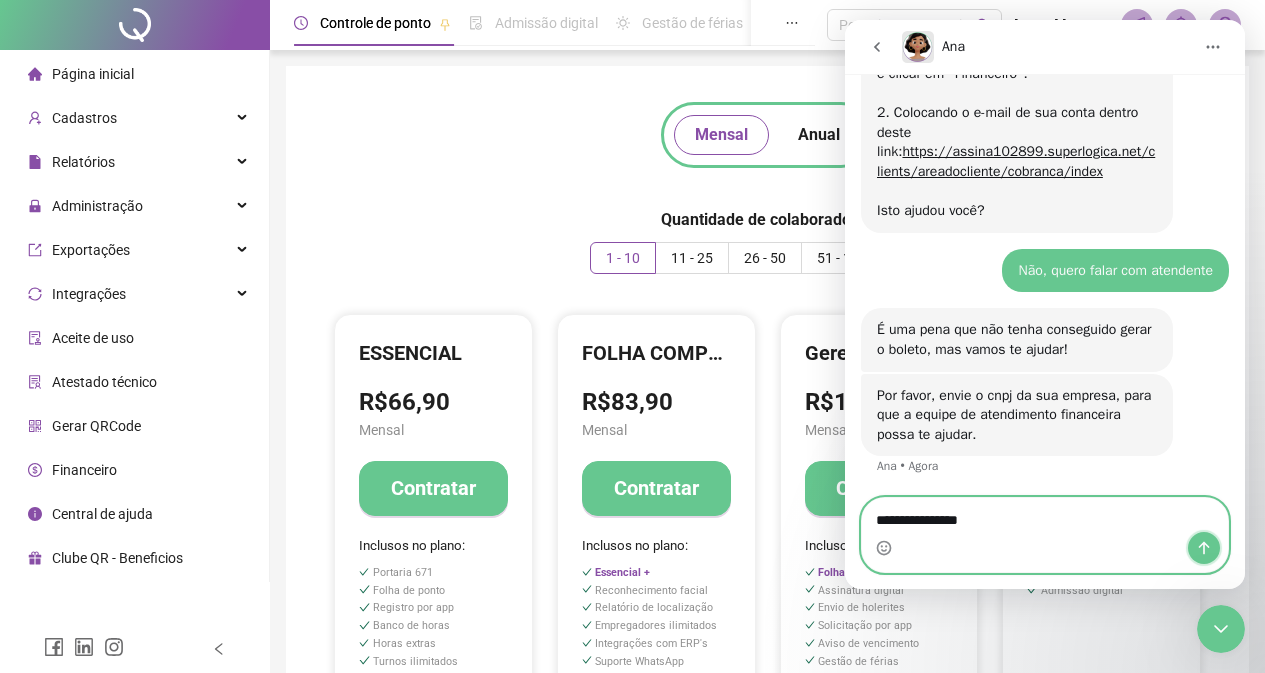 click at bounding box center [1204, 548] 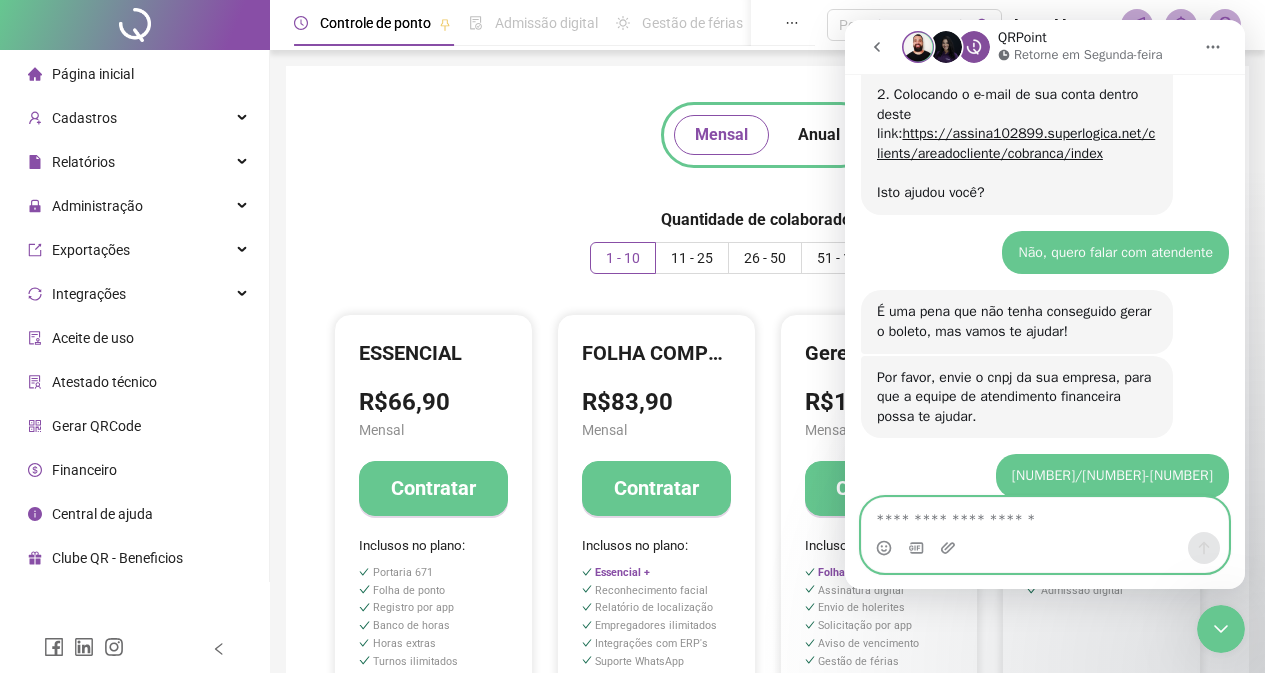 scroll, scrollTop: 766, scrollLeft: 0, axis: vertical 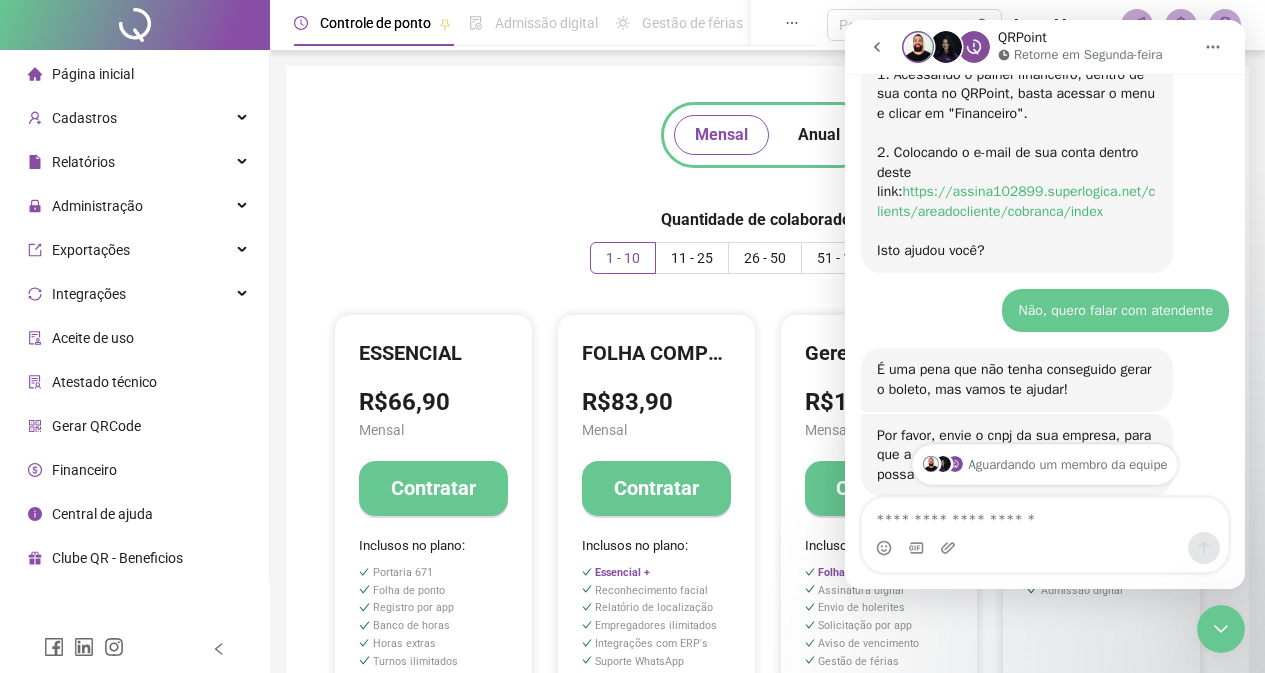 click on "https://assina102899.superlogica.net/clients/areadocliente/cobranca/index" at bounding box center [1016, 201] 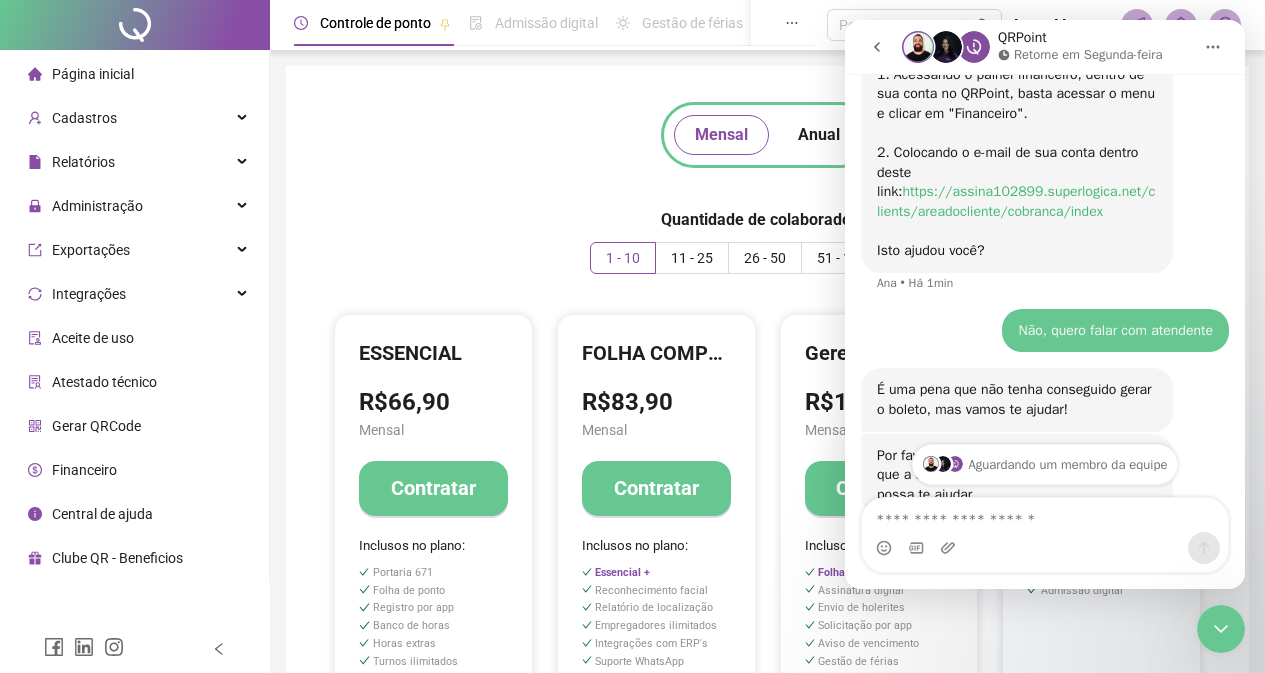 click on "https://assina102899.superlogica.net/clients/areadocliente/cobranca/index" at bounding box center [1016, 201] 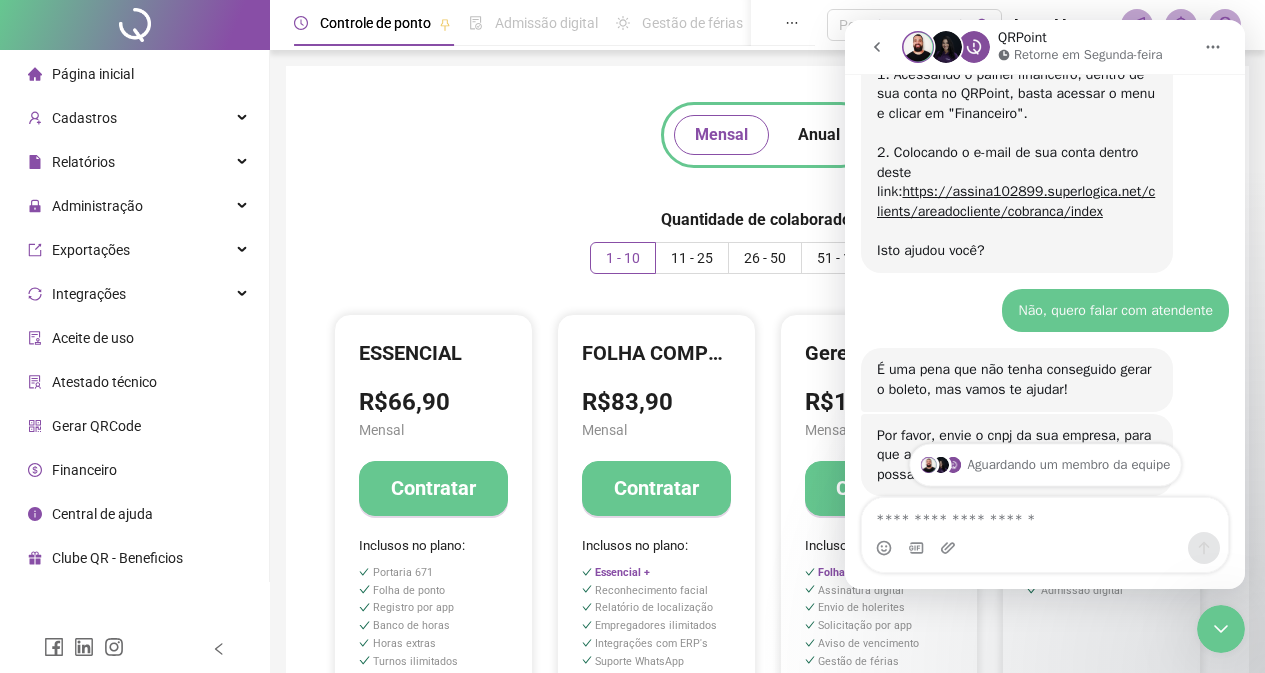 click on "Aguardando um membro da equipe" at bounding box center (1045, 464) 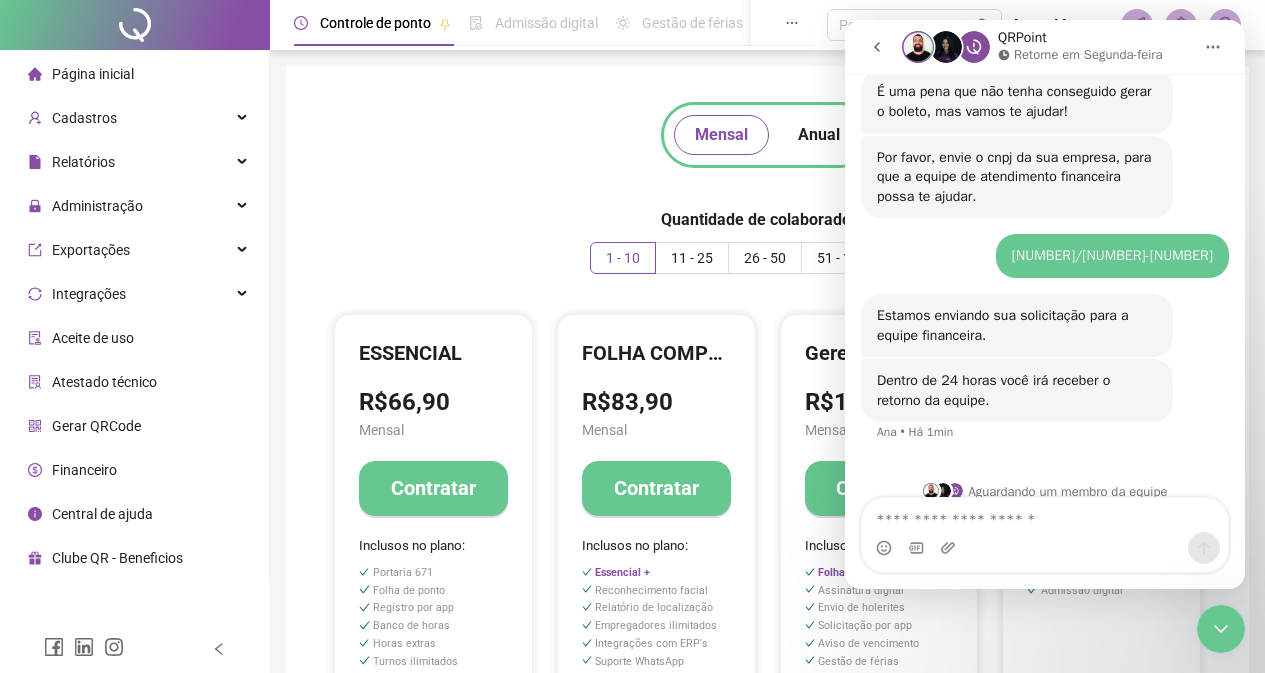 scroll, scrollTop: 1066, scrollLeft: 0, axis: vertical 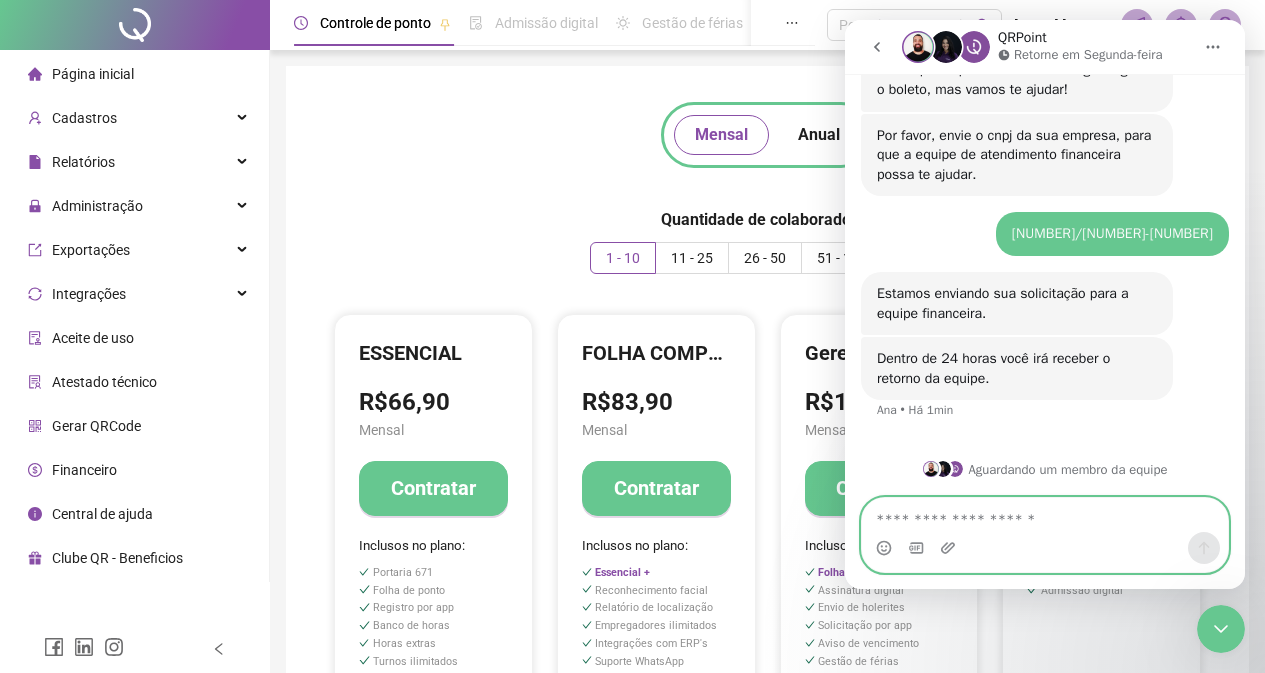 click at bounding box center [1045, 515] 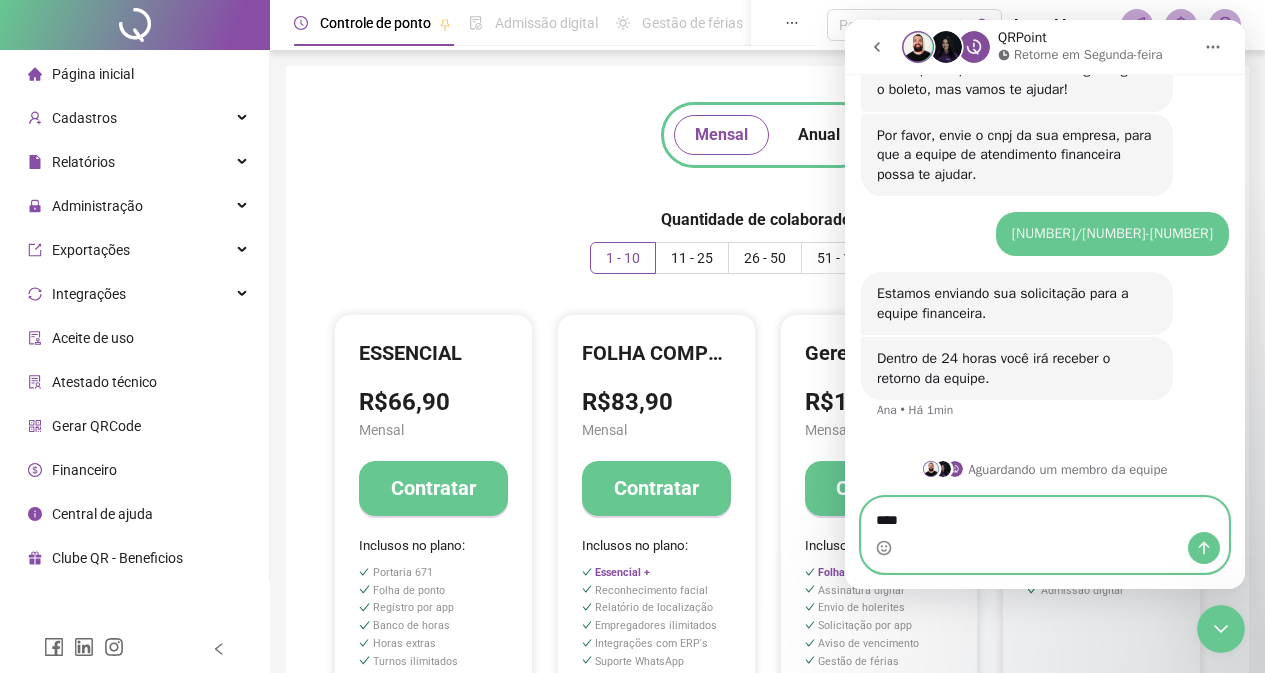 type on "*****" 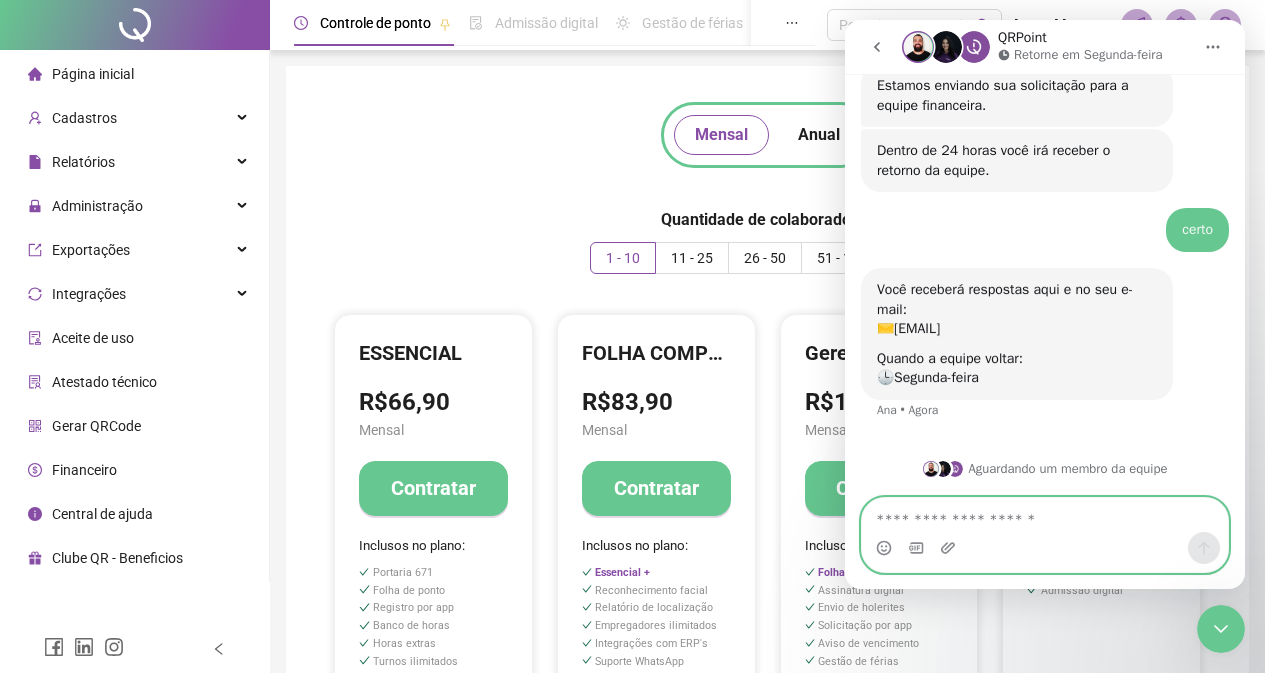 scroll, scrollTop: 1274, scrollLeft: 0, axis: vertical 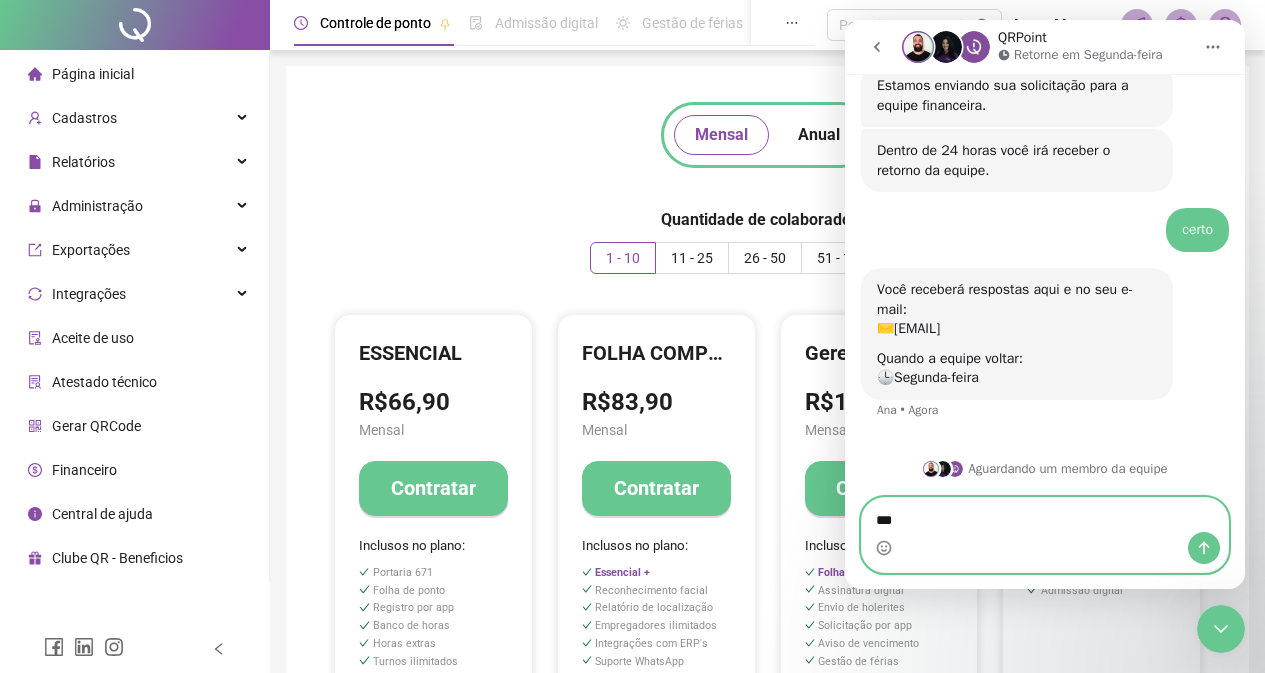 type on "****" 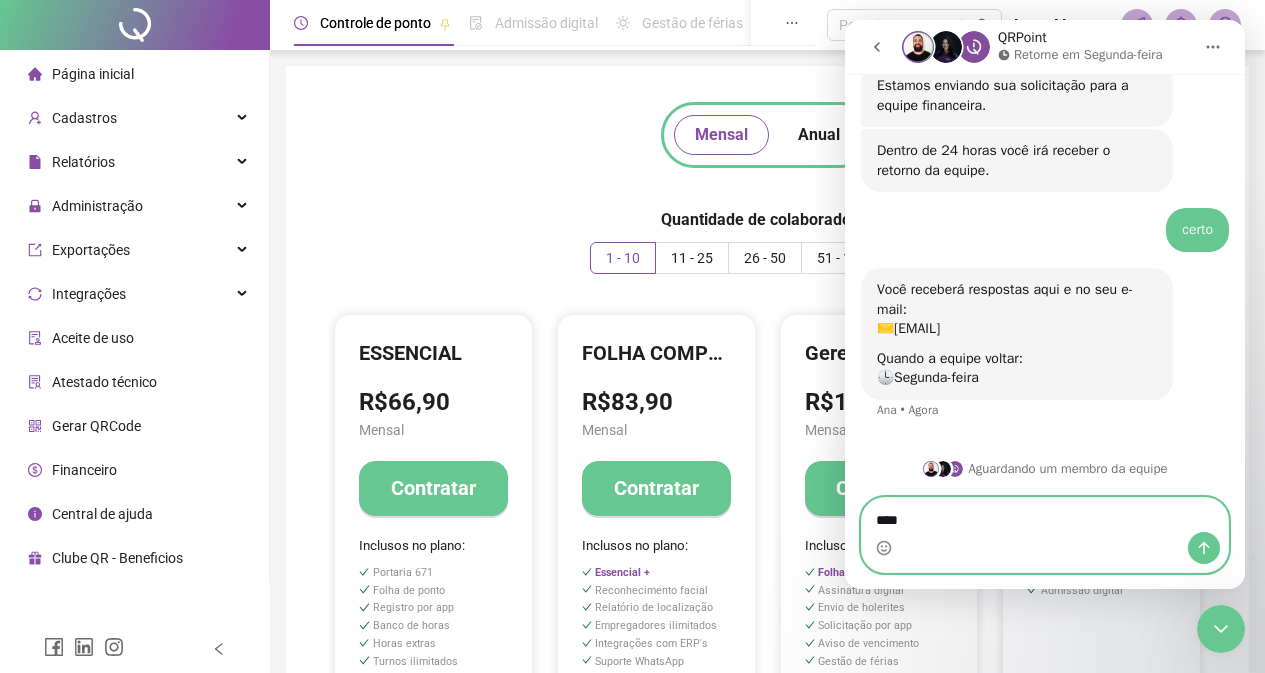 type 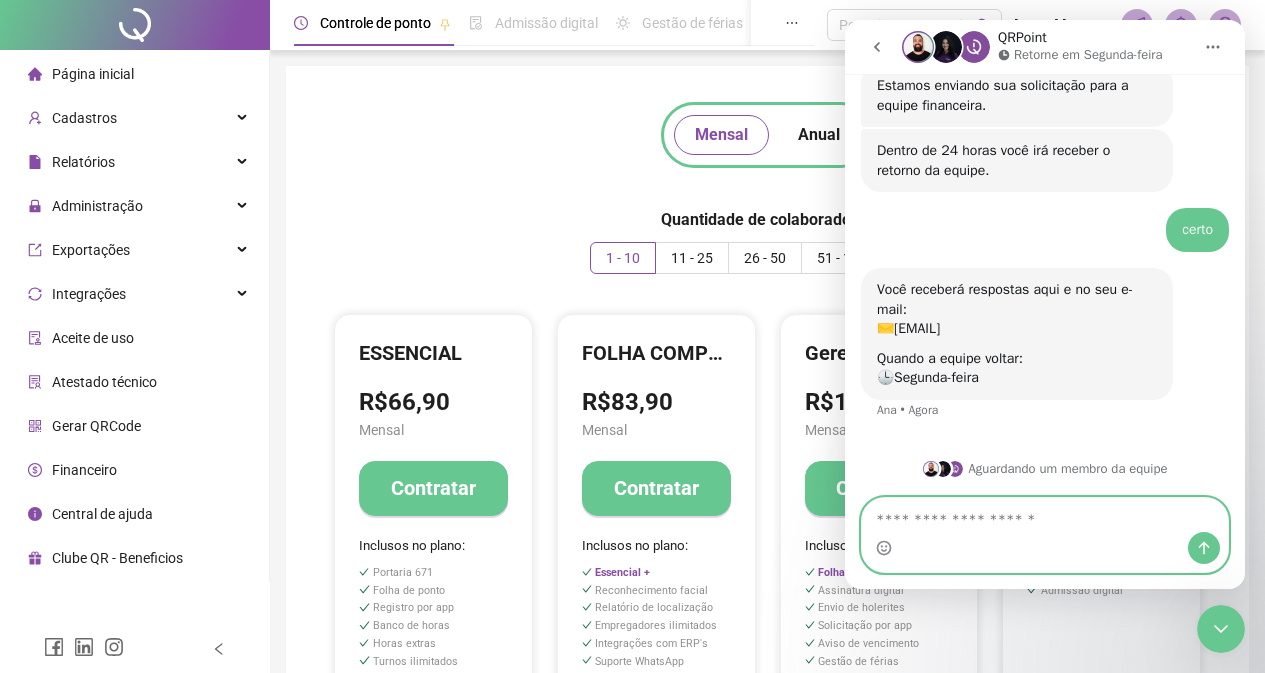 scroll, scrollTop: 1334, scrollLeft: 0, axis: vertical 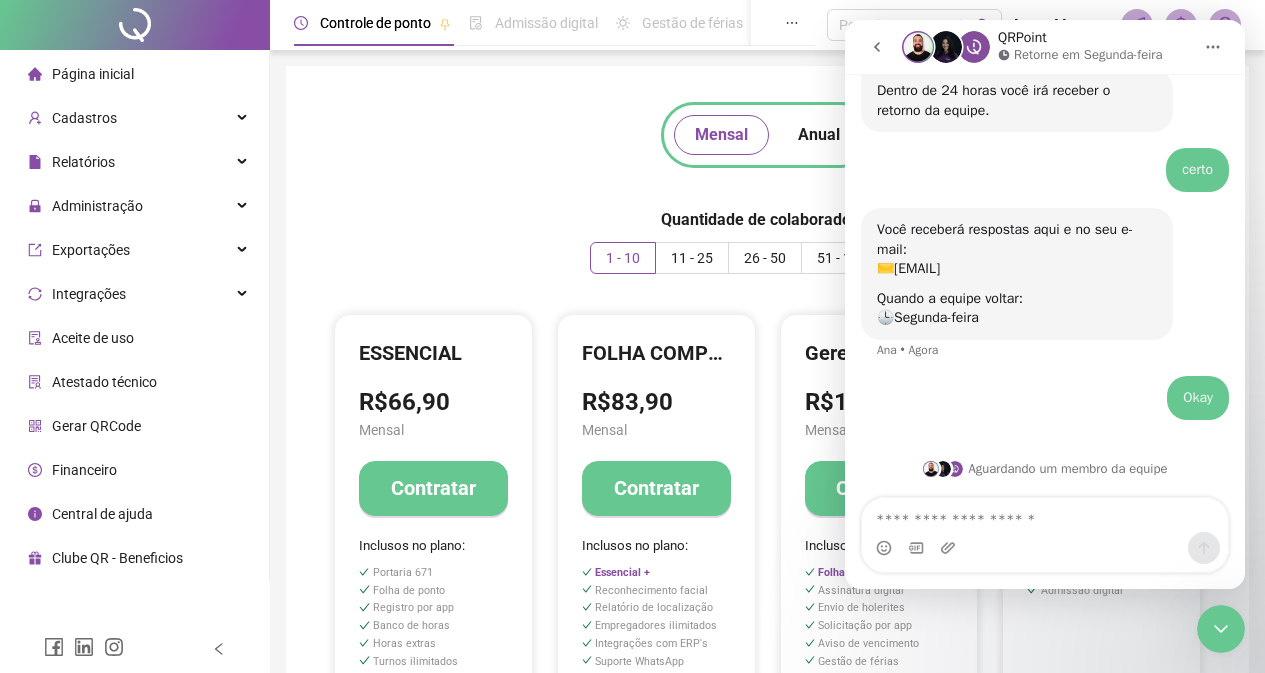 click on "Controle de ponto Admissão digital Gestão de férias Painel do DP Folha de pagamento   Pesquisar no QRPoint [FIRST] [LAST] - [COMPANY]" at bounding box center (767, 25) 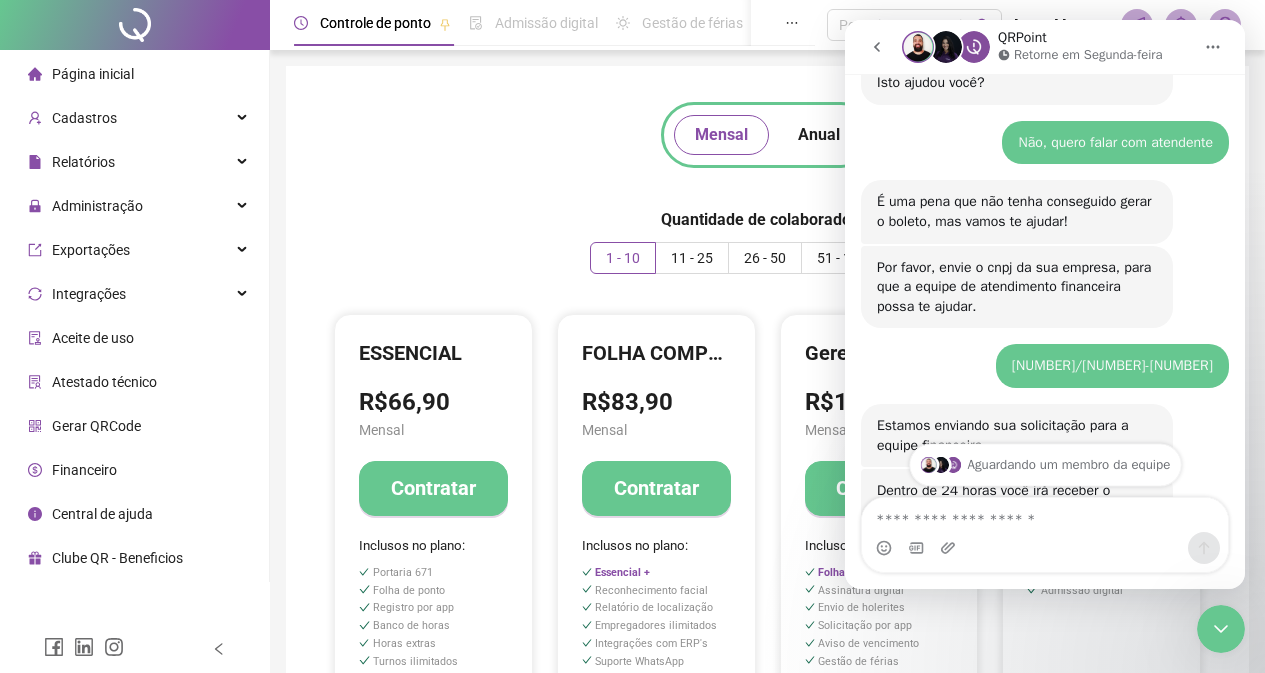 click on "Aguardando um membro da equipe" at bounding box center [1045, 464] 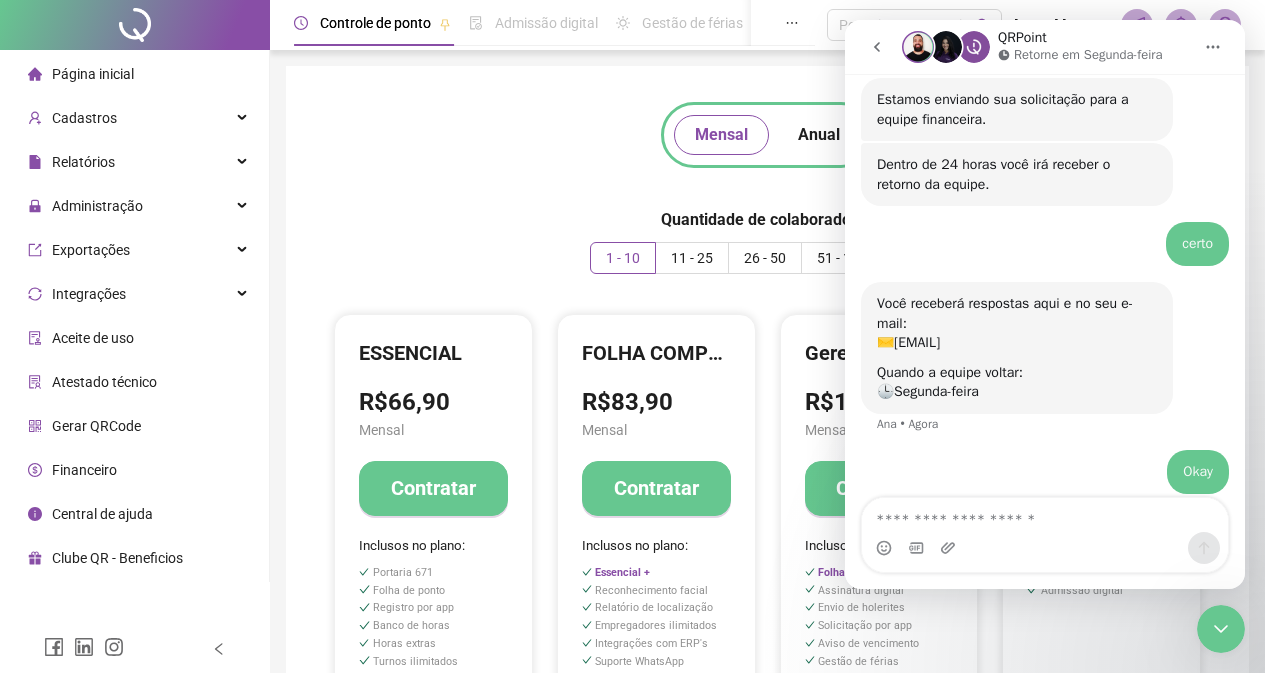 scroll, scrollTop: 1334, scrollLeft: 0, axis: vertical 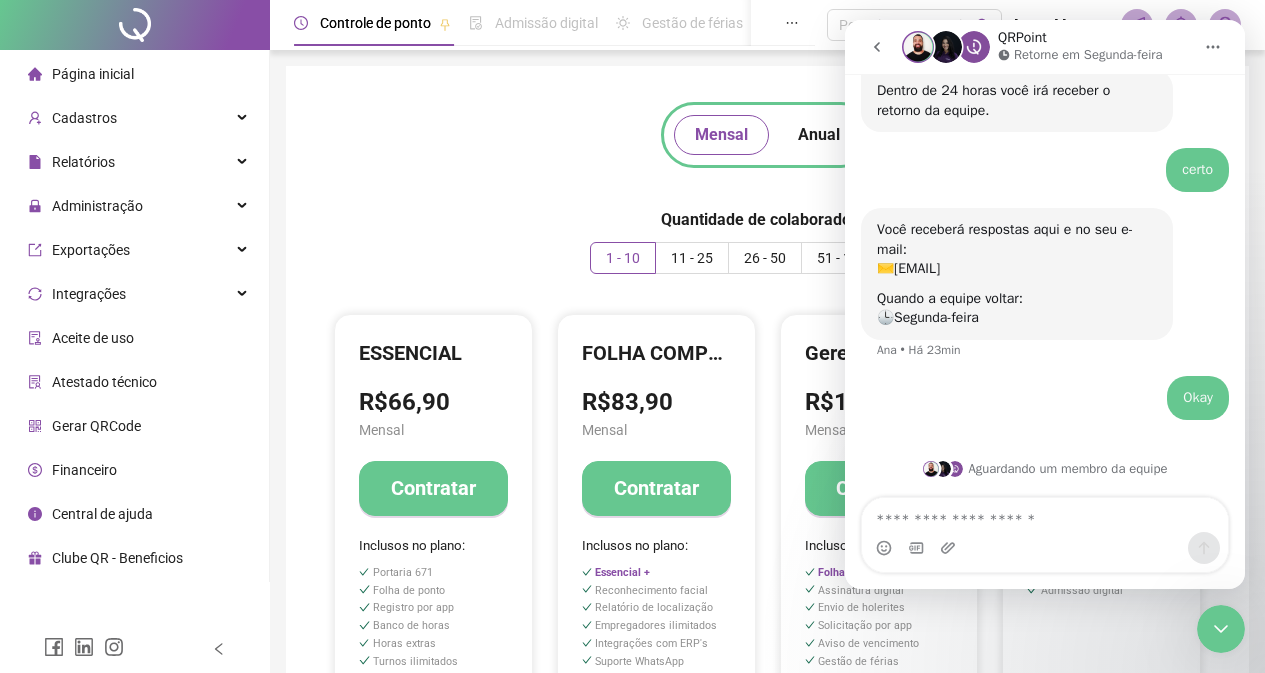 click 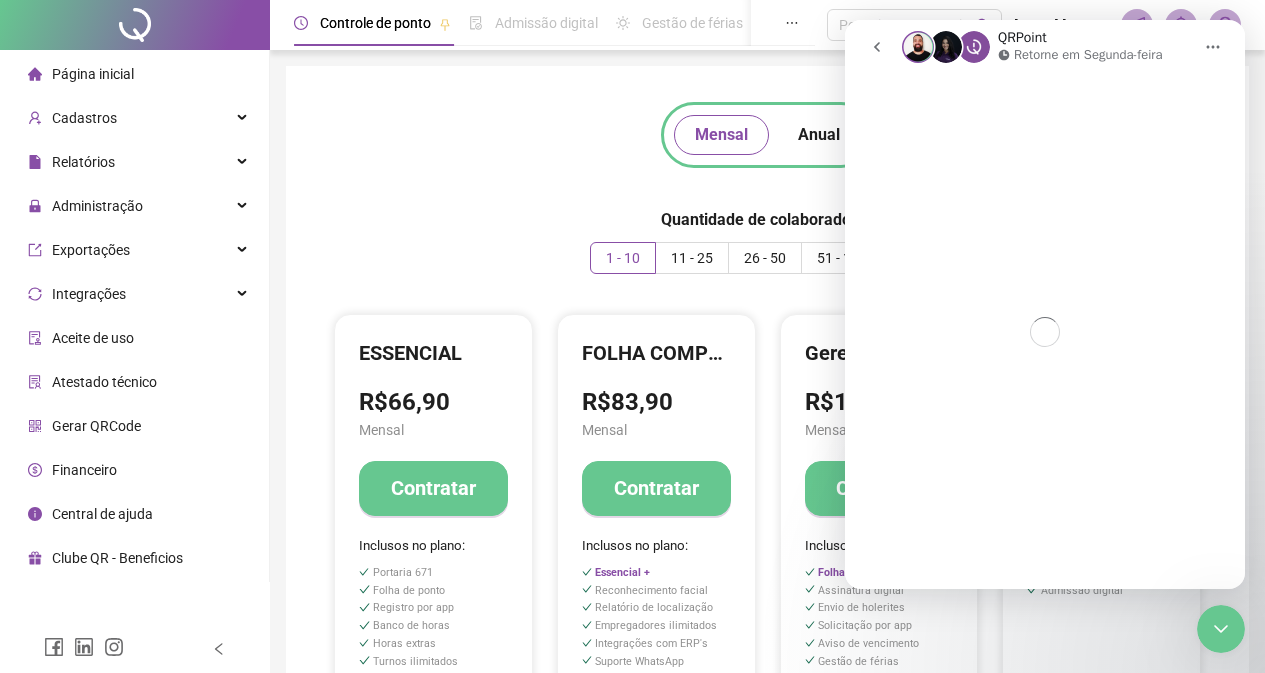 scroll, scrollTop: 0, scrollLeft: 0, axis: both 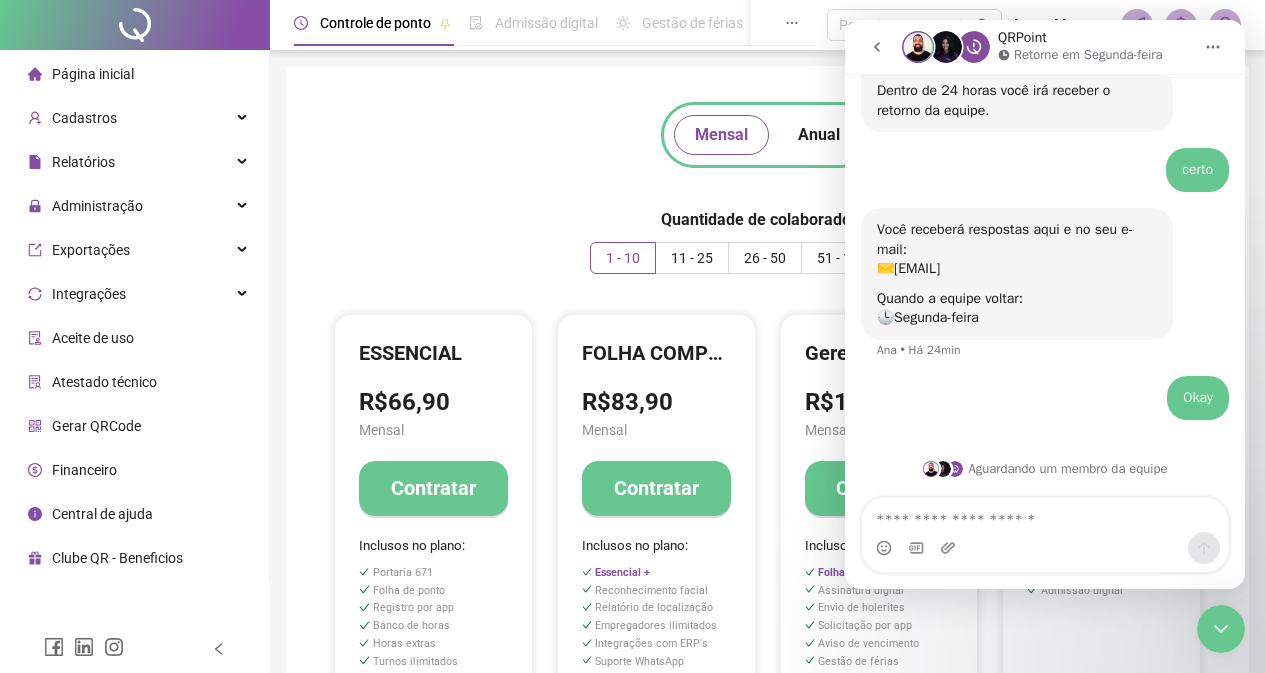 click 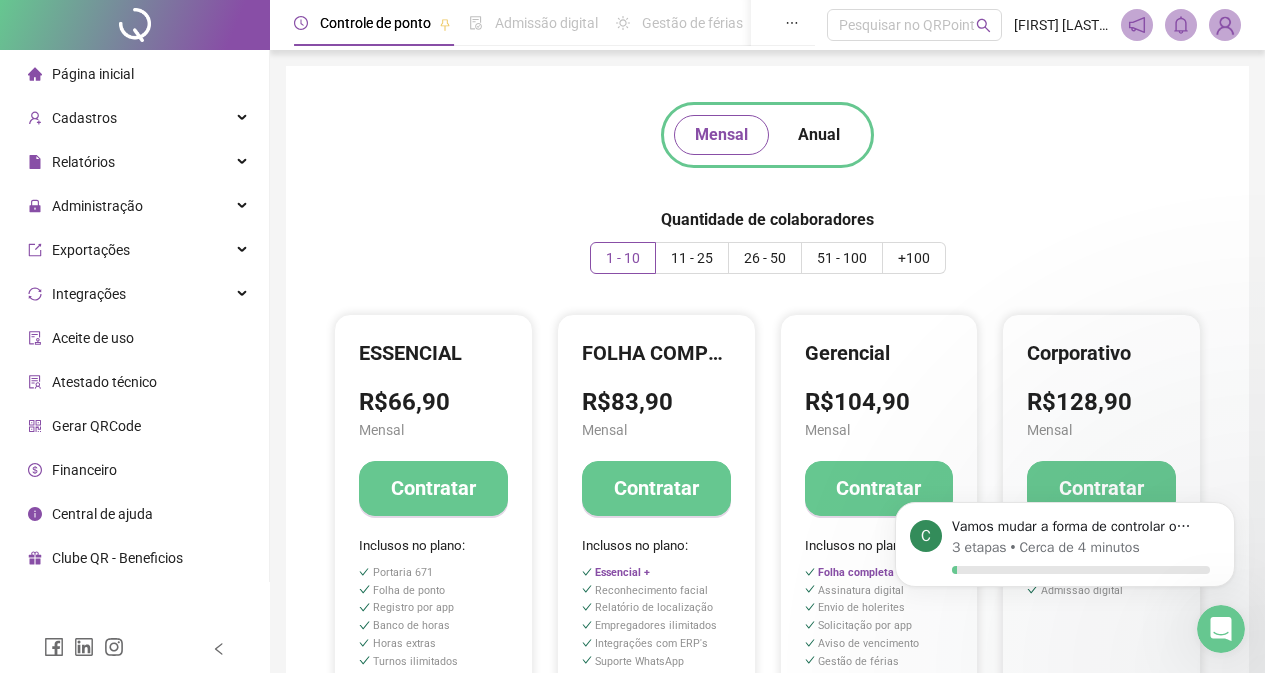 scroll, scrollTop: 0, scrollLeft: 0, axis: both 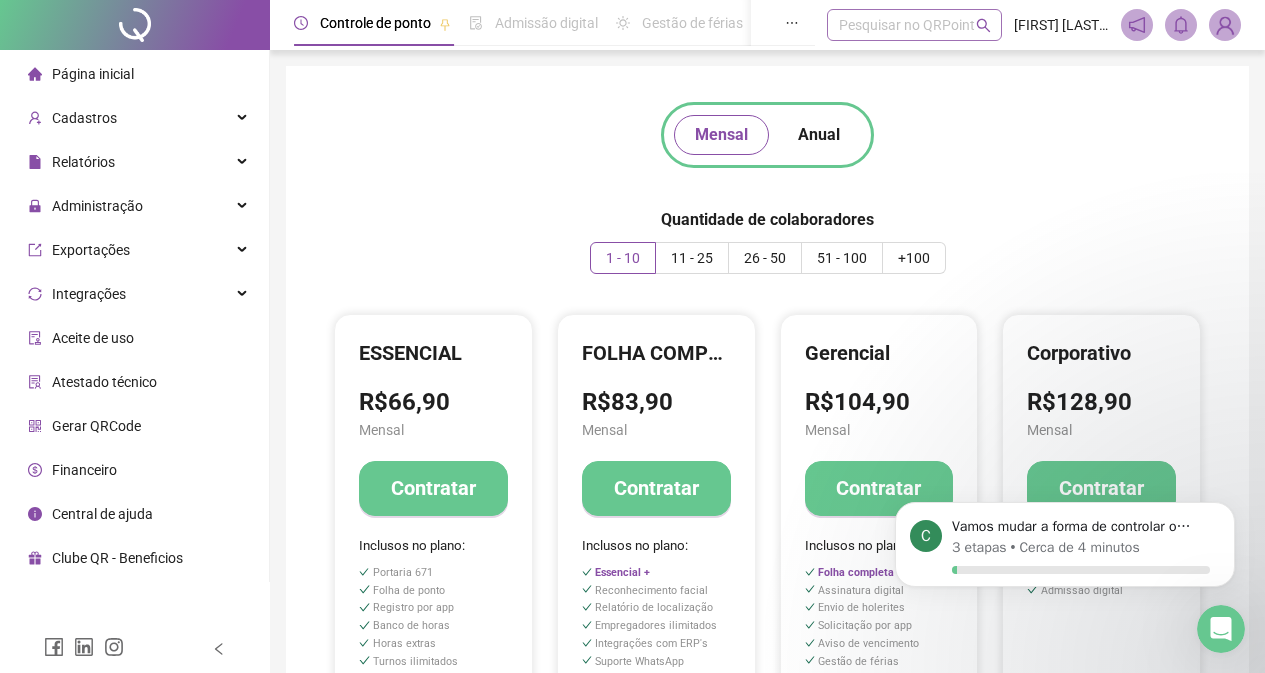 drag, startPoint x: 1130, startPoint y: 1, endPoint x: 768, endPoint y: 17, distance: 362.35342 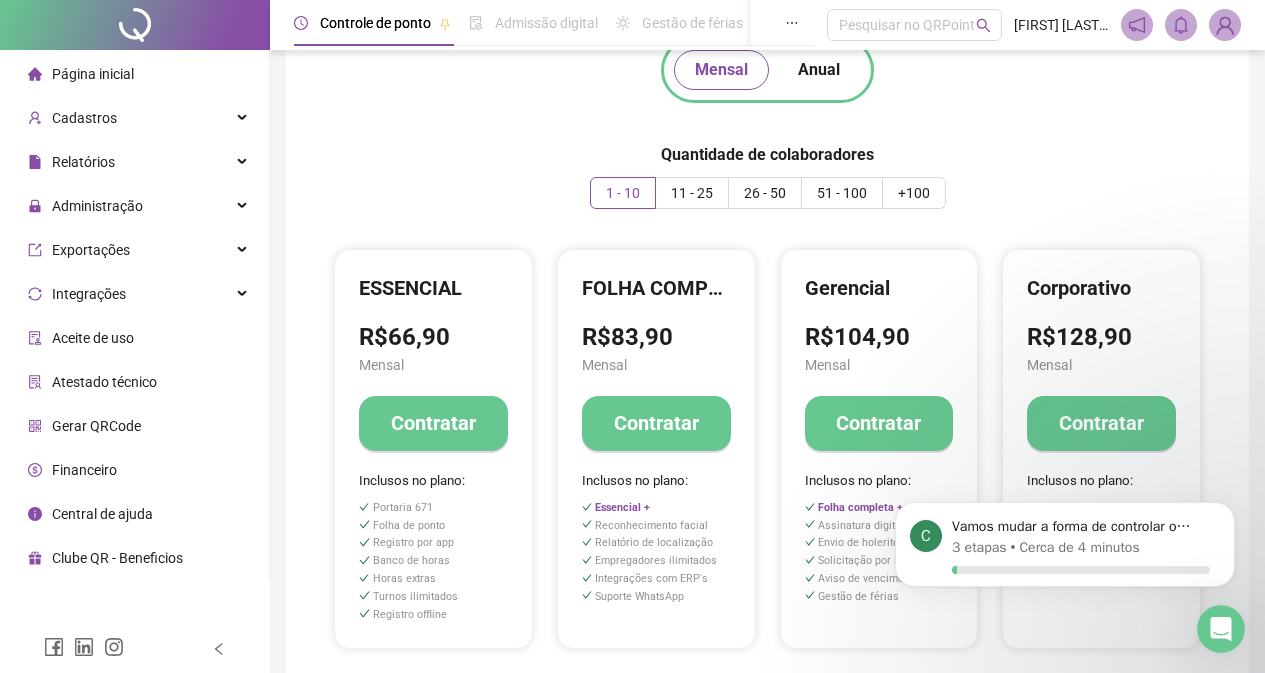 scroll, scrollTop: 100, scrollLeft: 0, axis: vertical 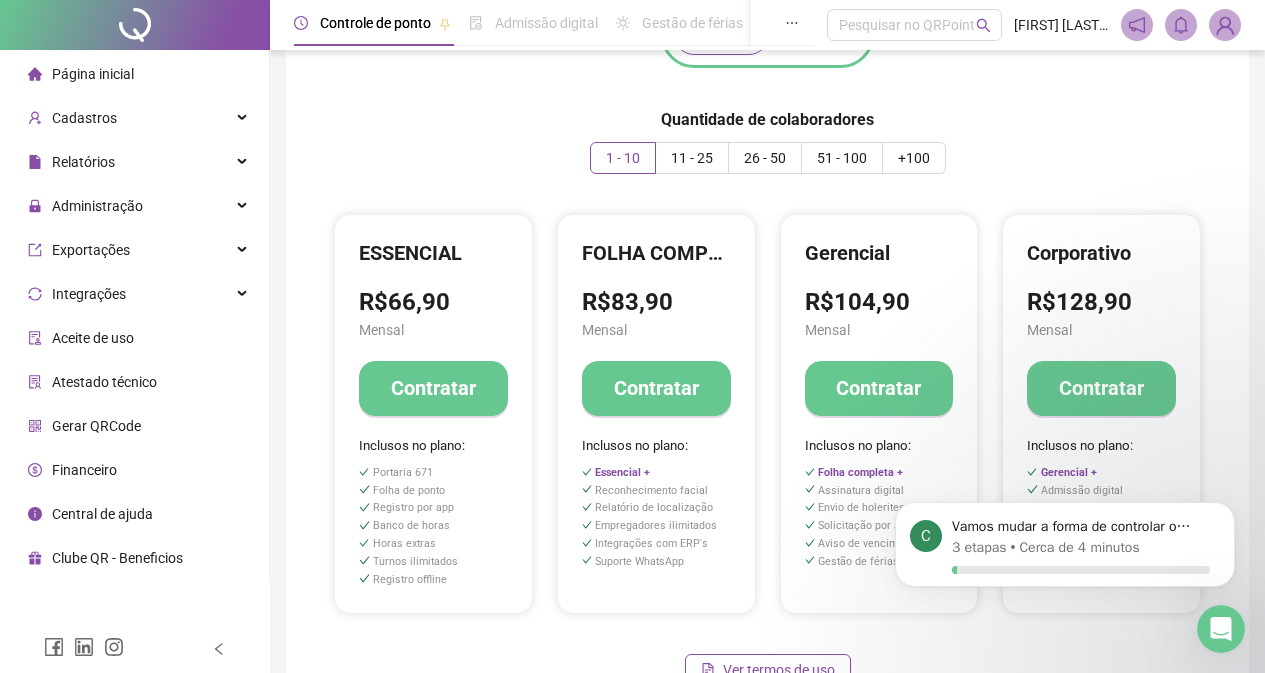 click on "FOLHA COMPLETA" at bounding box center [656, 253] 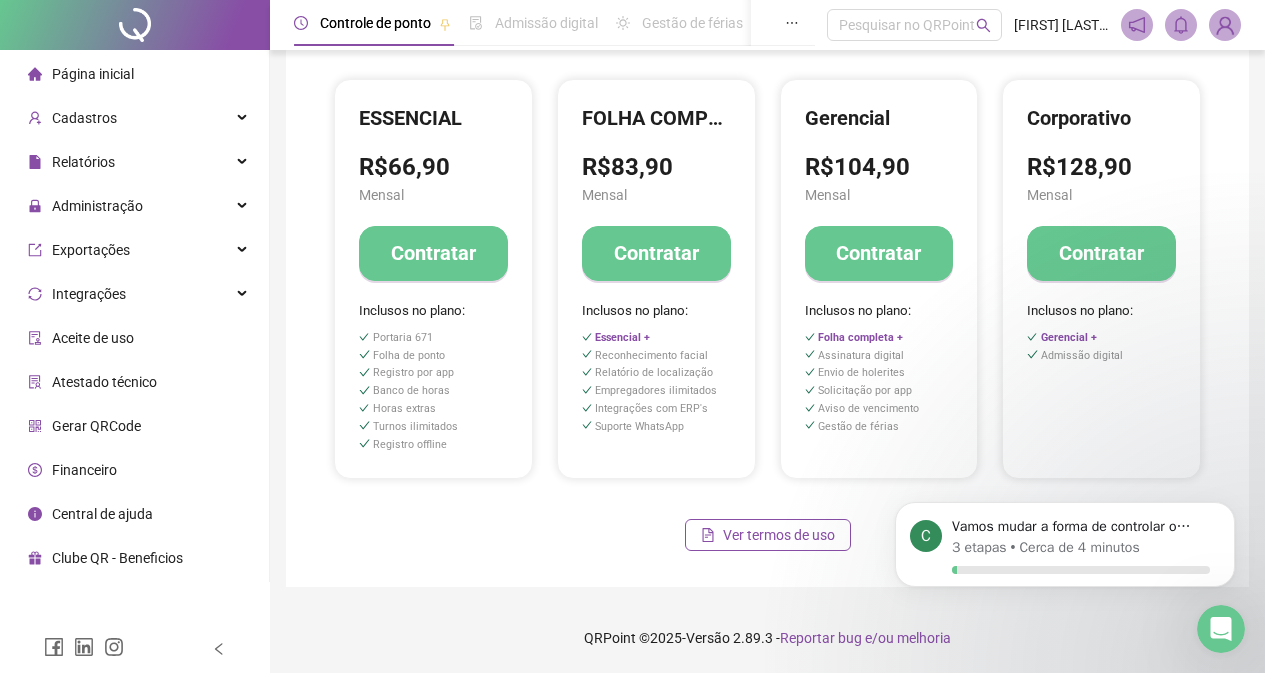 click on "FOLHA COMPLETA R$83,90 Mensal Contratar Inclusos no plano:   Essencial +   Reconhecimento facial   Relatório de localização   Empregadores ilimitados   Integrações com ERP's   Suporte WhatsApp" at bounding box center (656, 279) 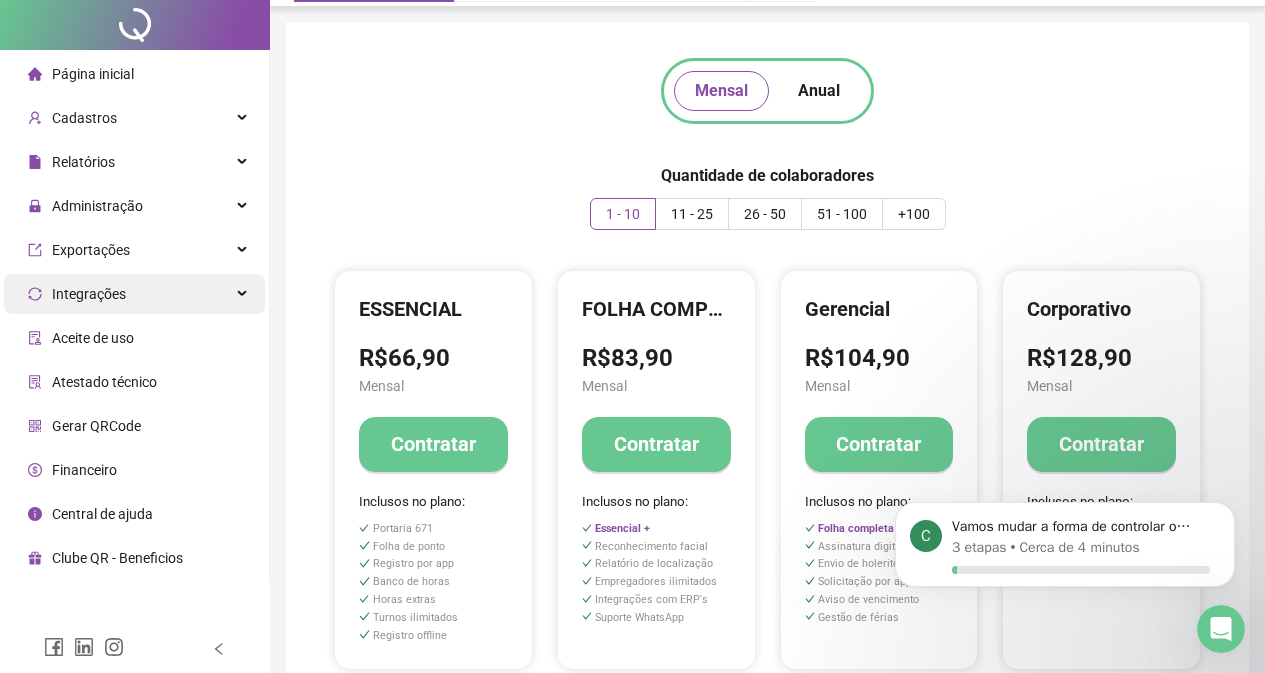 scroll, scrollTop: 0, scrollLeft: 0, axis: both 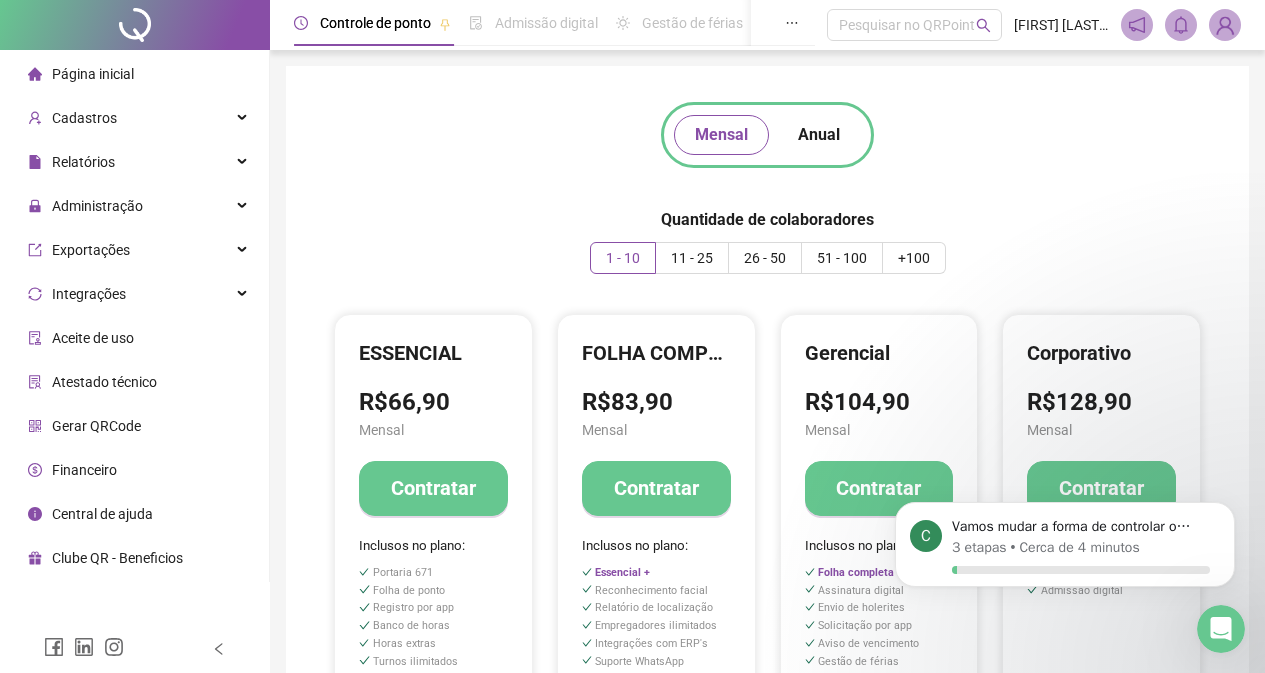 click on "Página inicial" at bounding box center (134, 74) 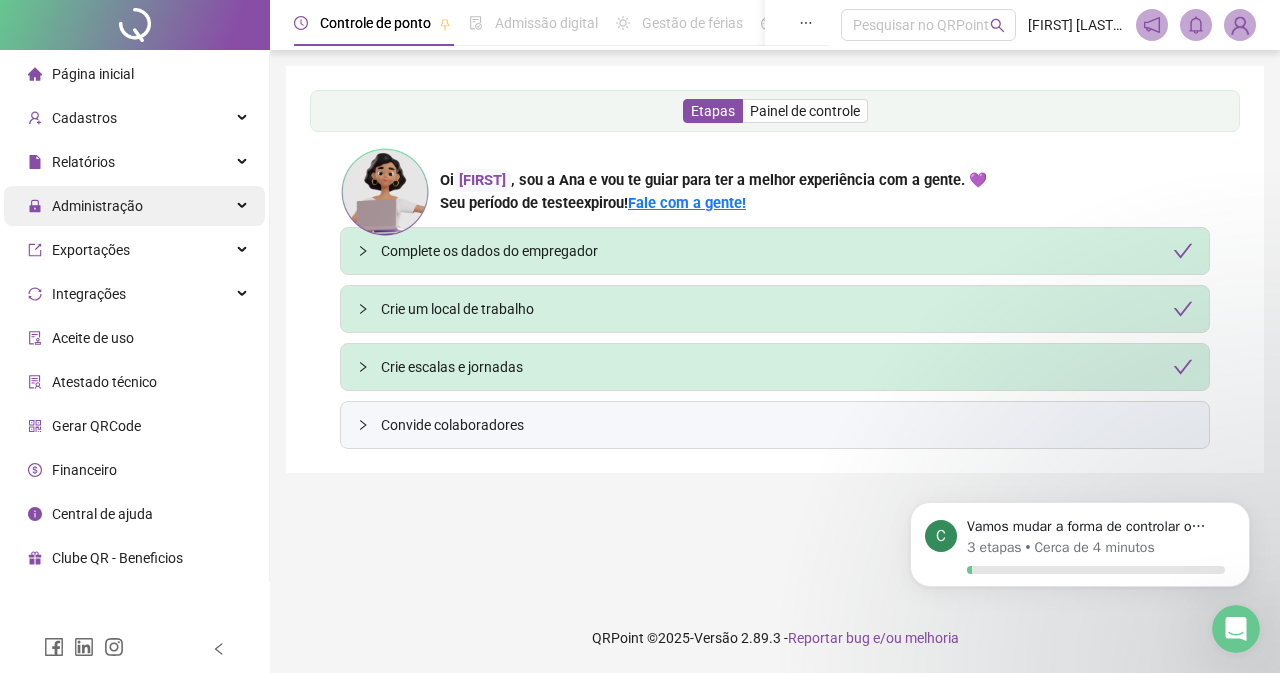 click on "Administração" at bounding box center (134, 206) 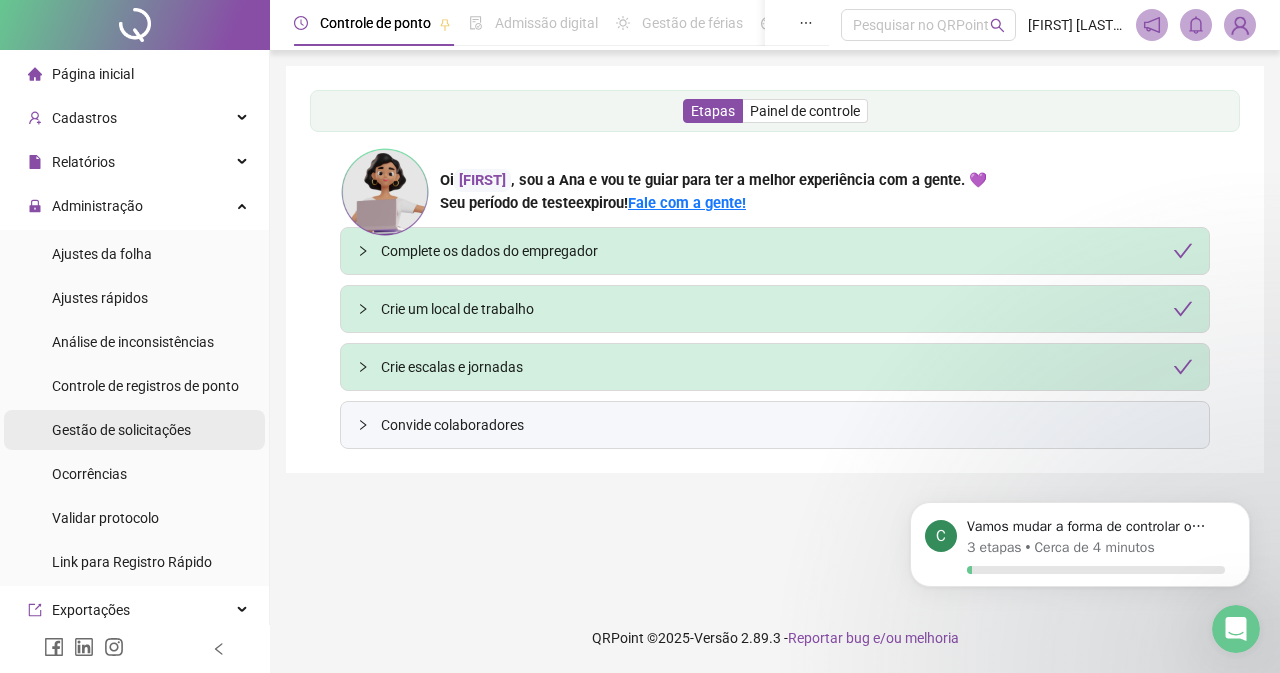 click on "Gestão de solicitações" at bounding box center (121, 430) 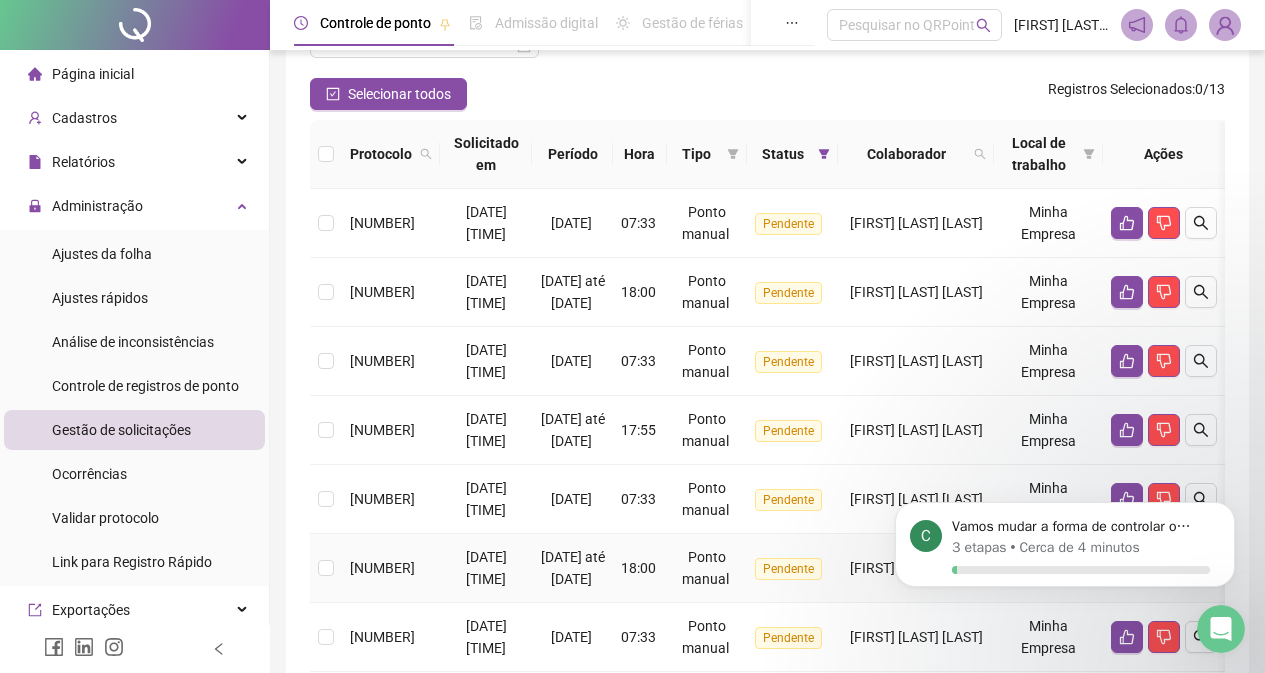 scroll, scrollTop: 0, scrollLeft: 0, axis: both 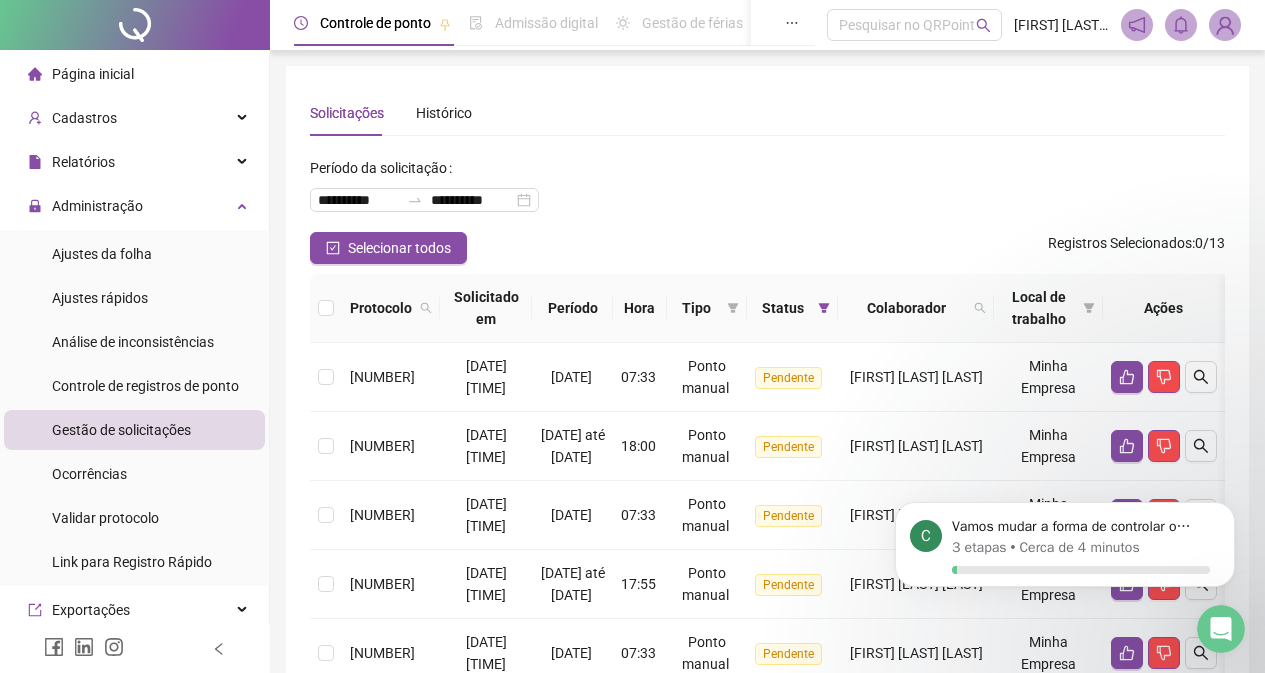 click on "Colaborador" at bounding box center (916, 308) 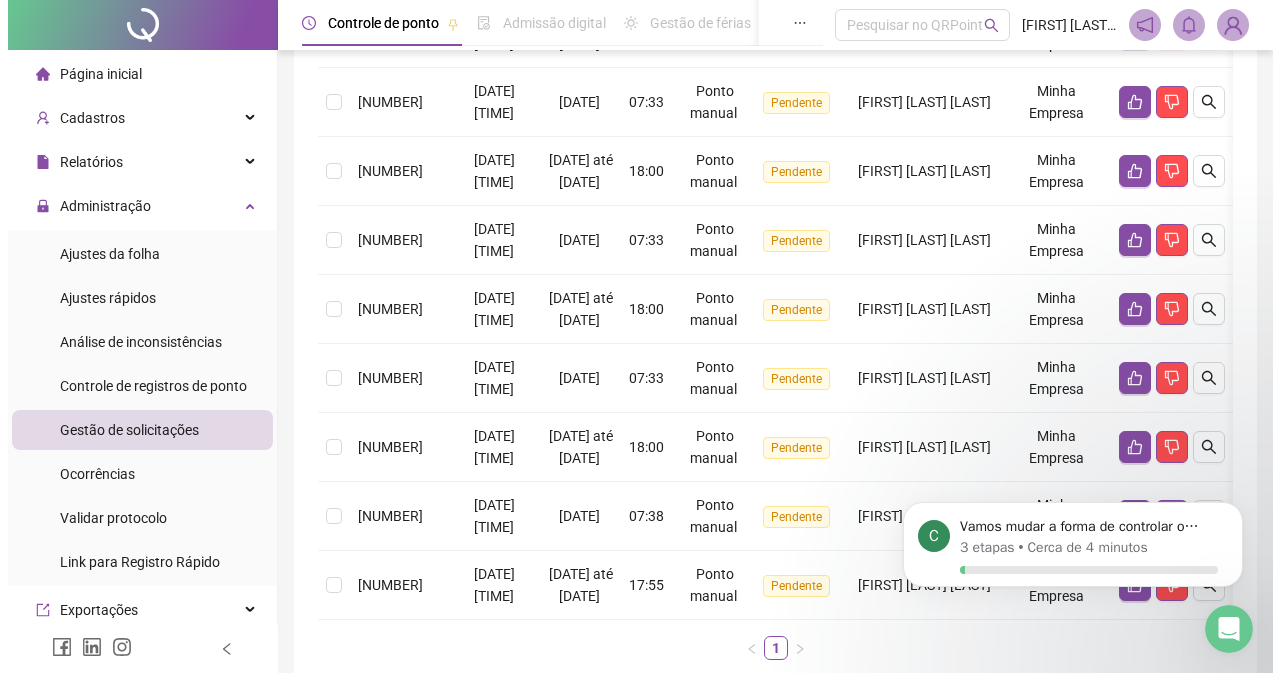 scroll, scrollTop: 811, scrollLeft: 0, axis: vertical 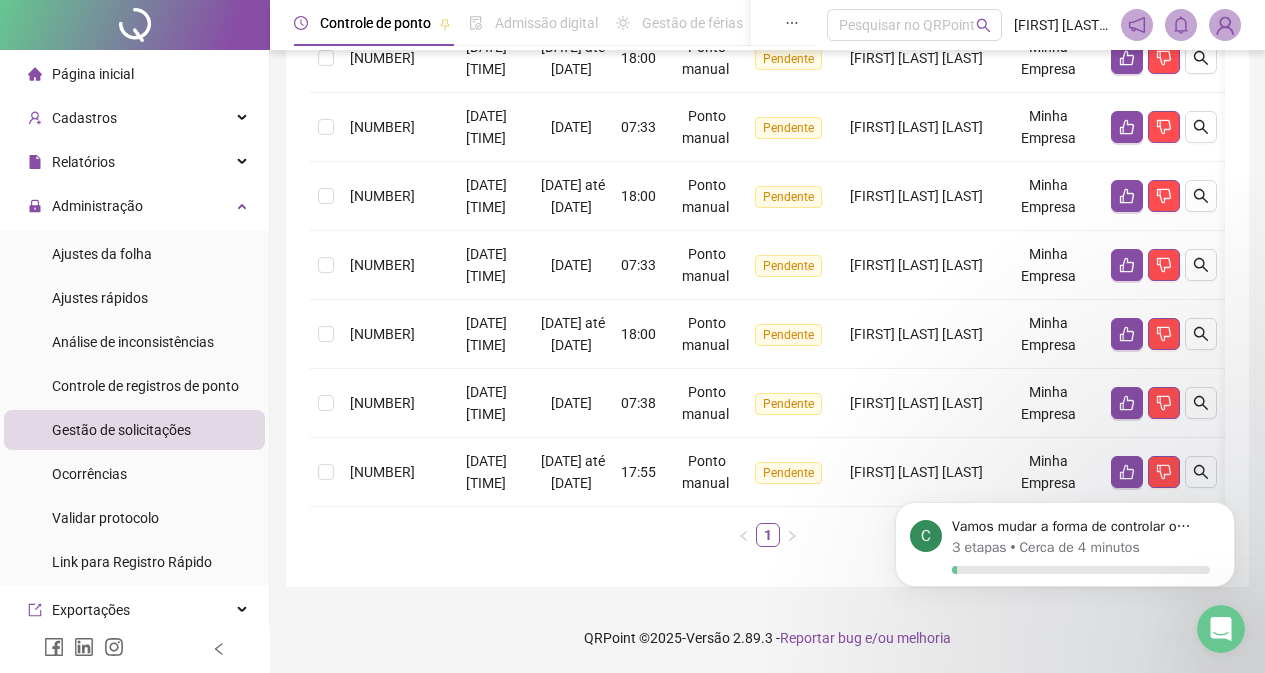 click on "C Vamos mudar a forma de controlar o ponto? 3 etapas • Cerca de 4 minutos" at bounding box center (1065, 462) 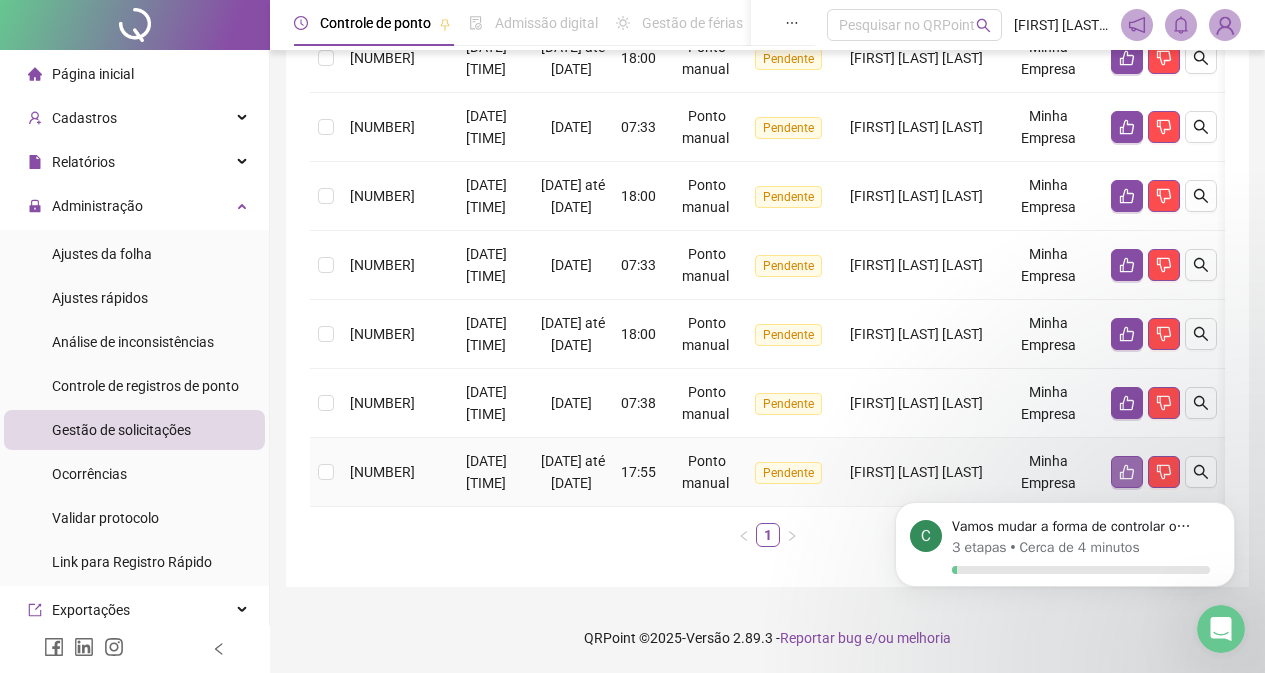 click 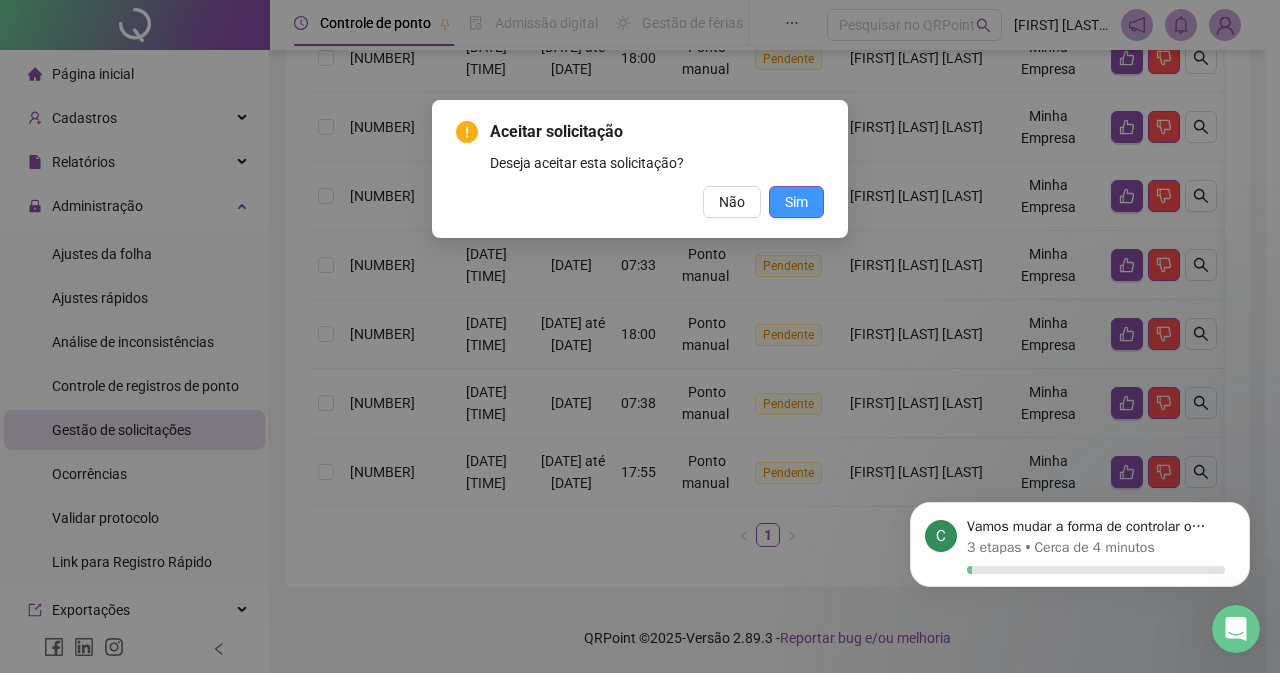 click on "Sim" at bounding box center (796, 202) 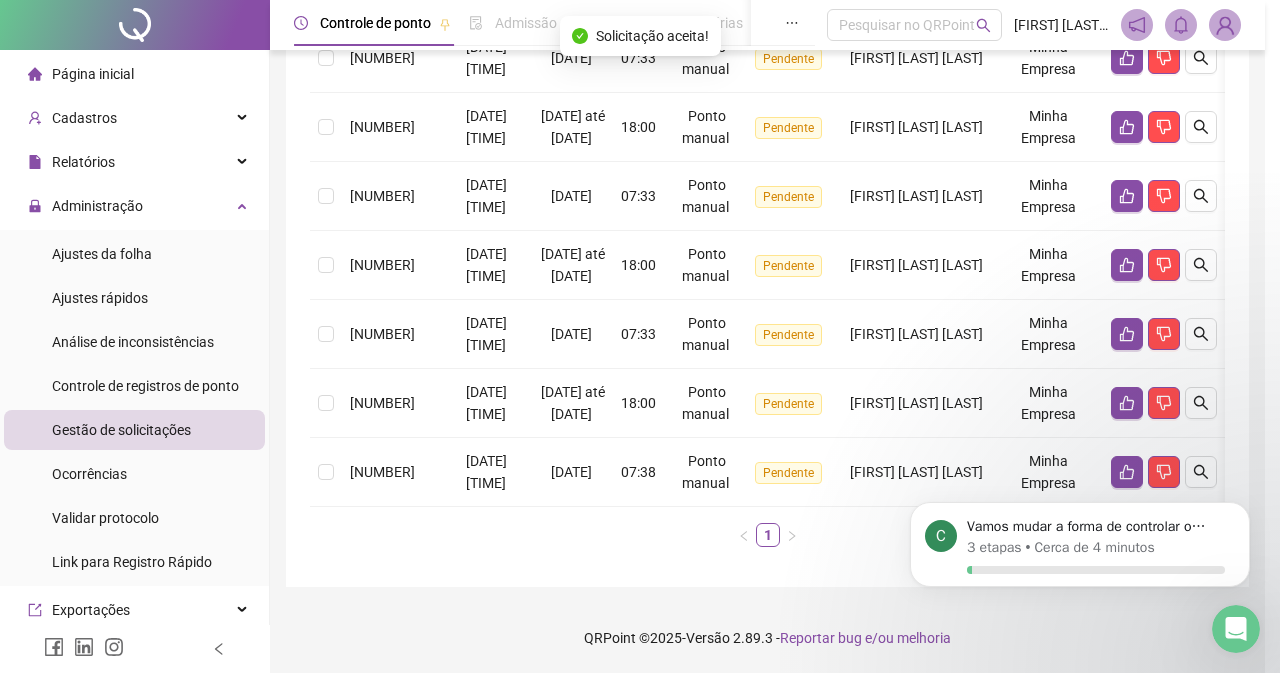 scroll, scrollTop: 720, scrollLeft: 0, axis: vertical 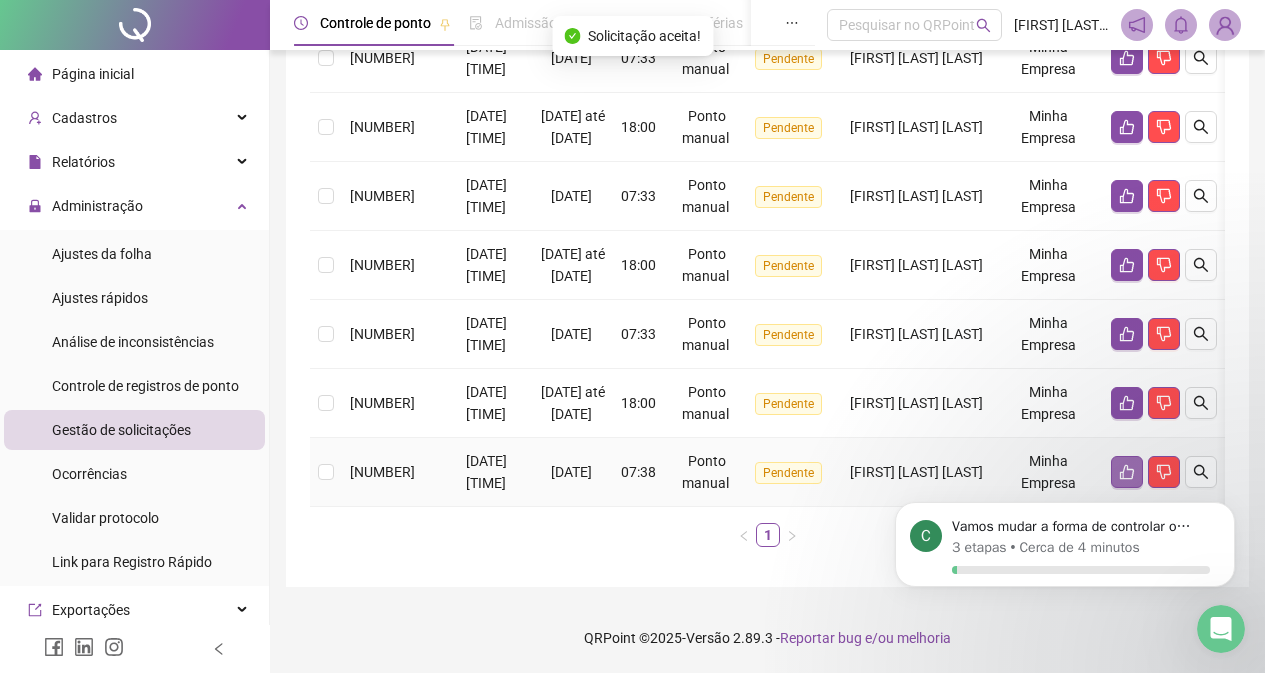 click 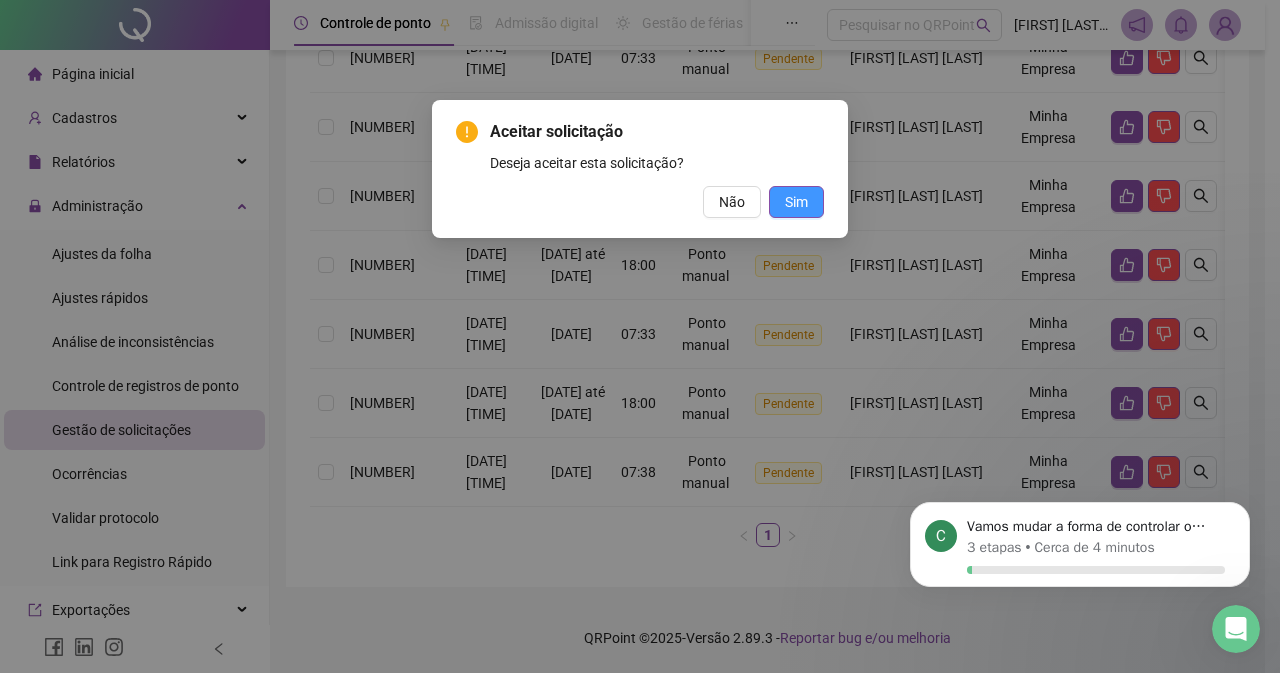 click on "Sim" at bounding box center (796, 202) 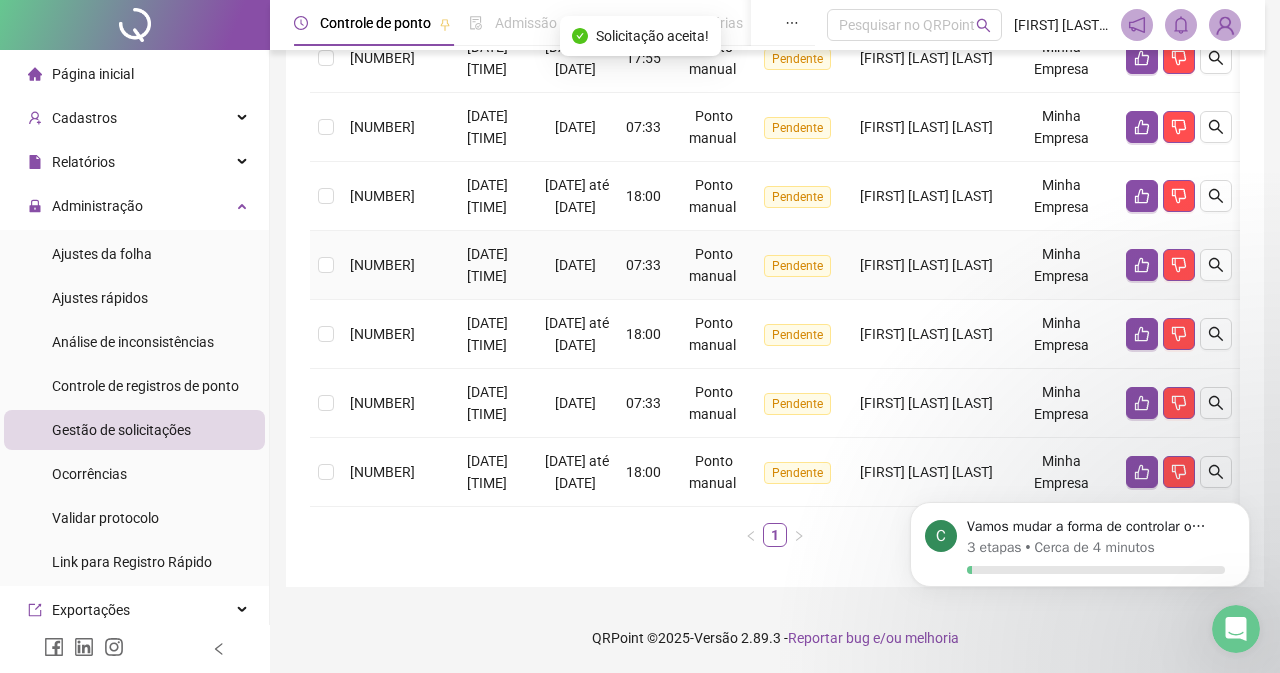 scroll, scrollTop: 651, scrollLeft: 0, axis: vertical 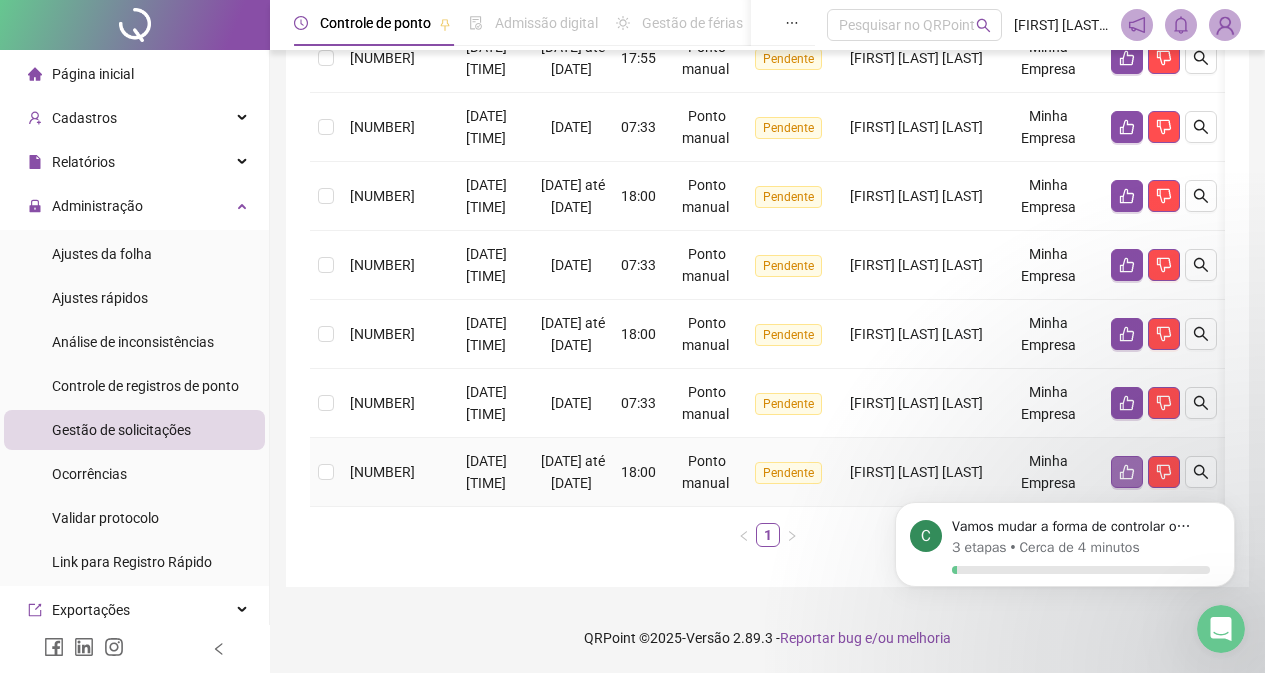 click 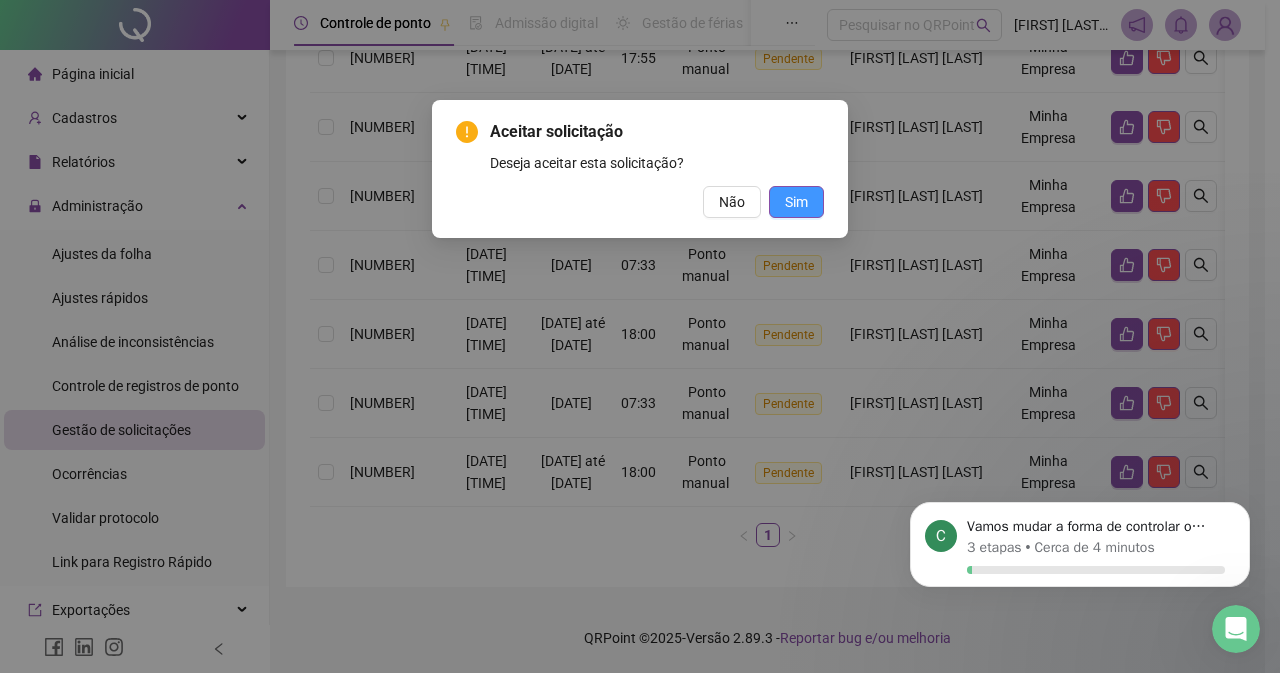 click on "Sim" at bounding box center [796, 202] 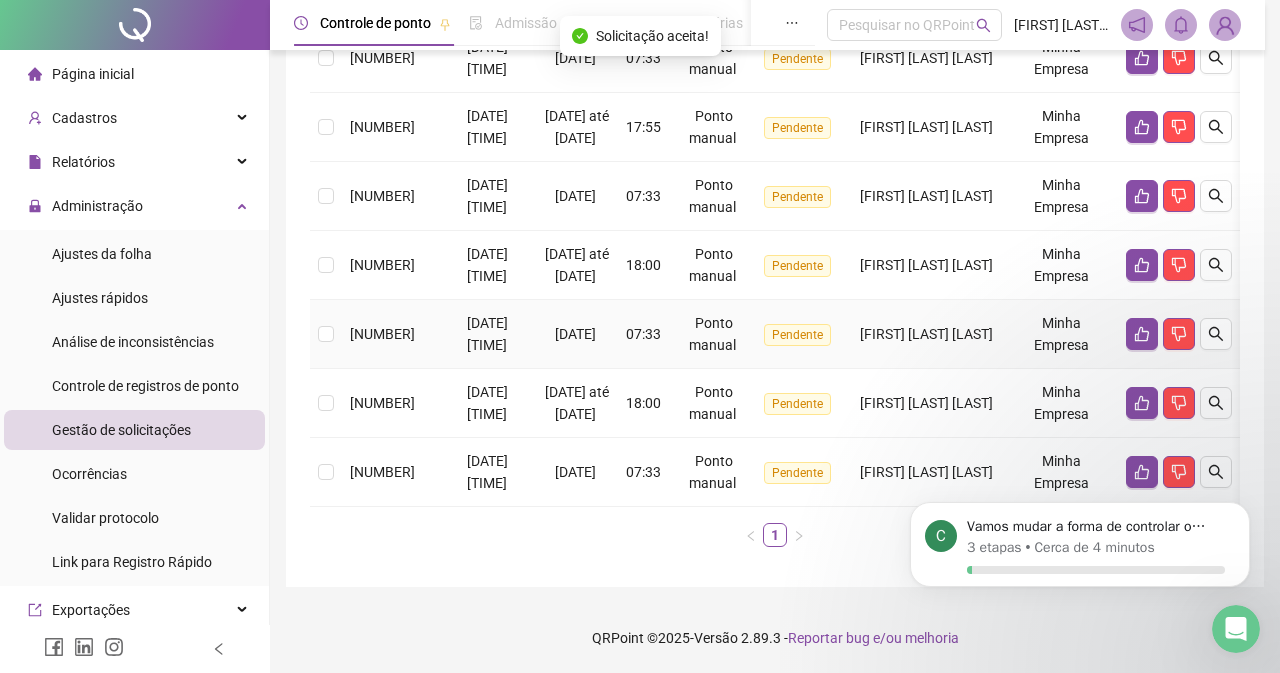 scroll, scrollTop: 560, scrollLeft: 0, axis: vertical 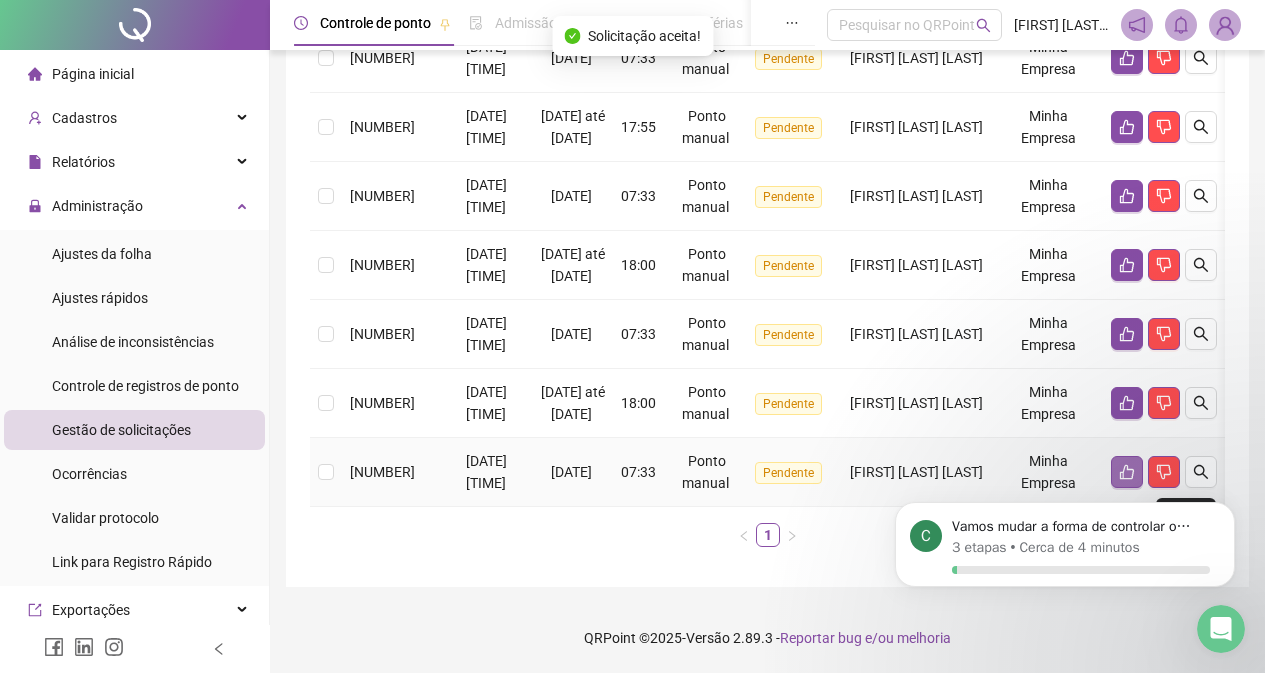click 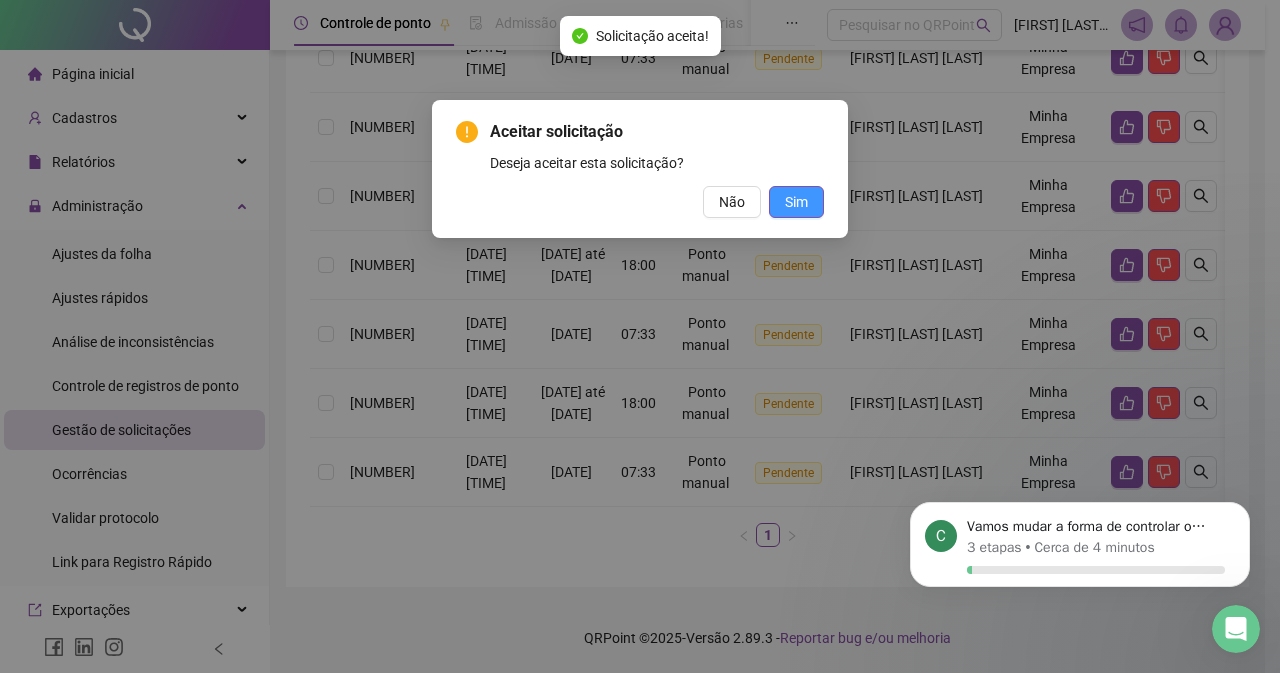 click on "Sim" at bounding box center (796, 202) 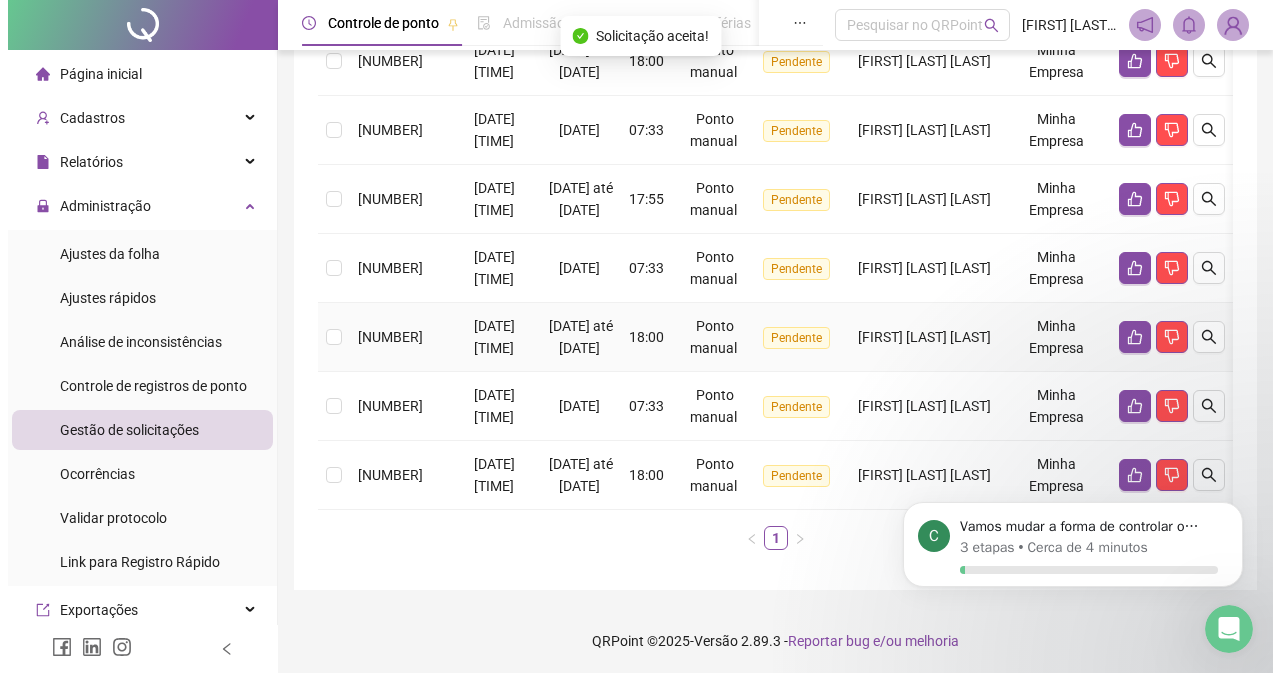 scroll, scrollTop: 191, scrollLeft: 0, axis: vertical 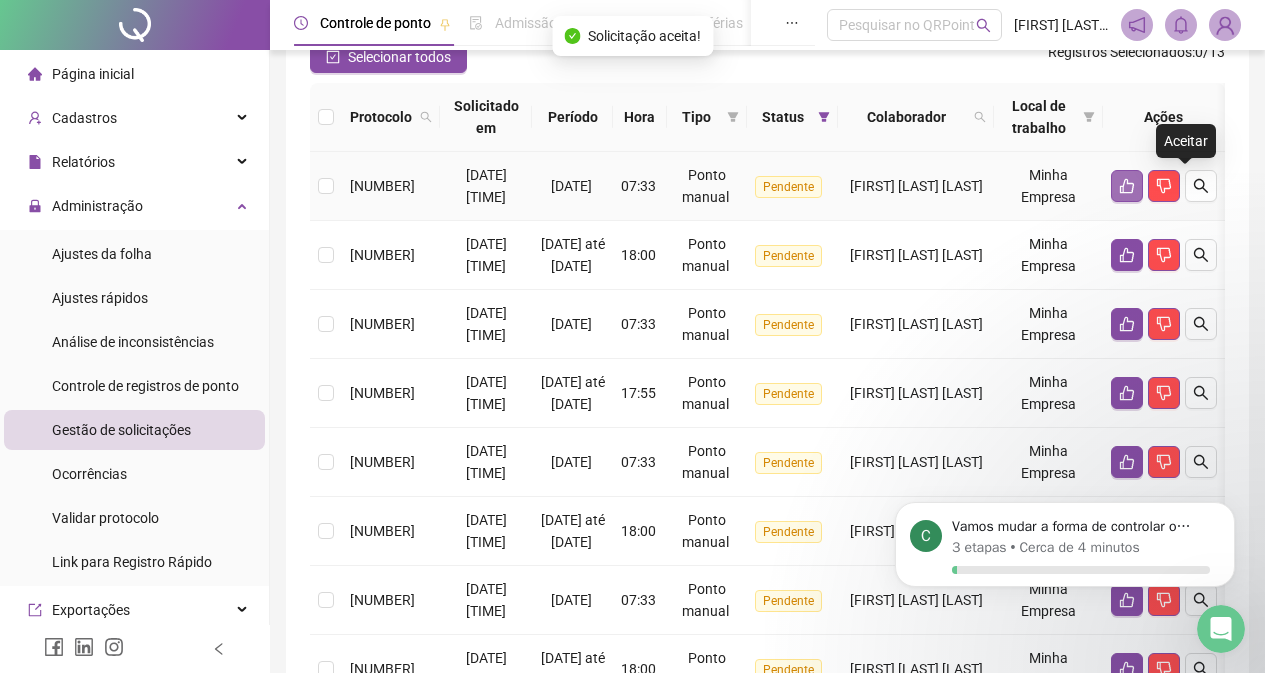 click 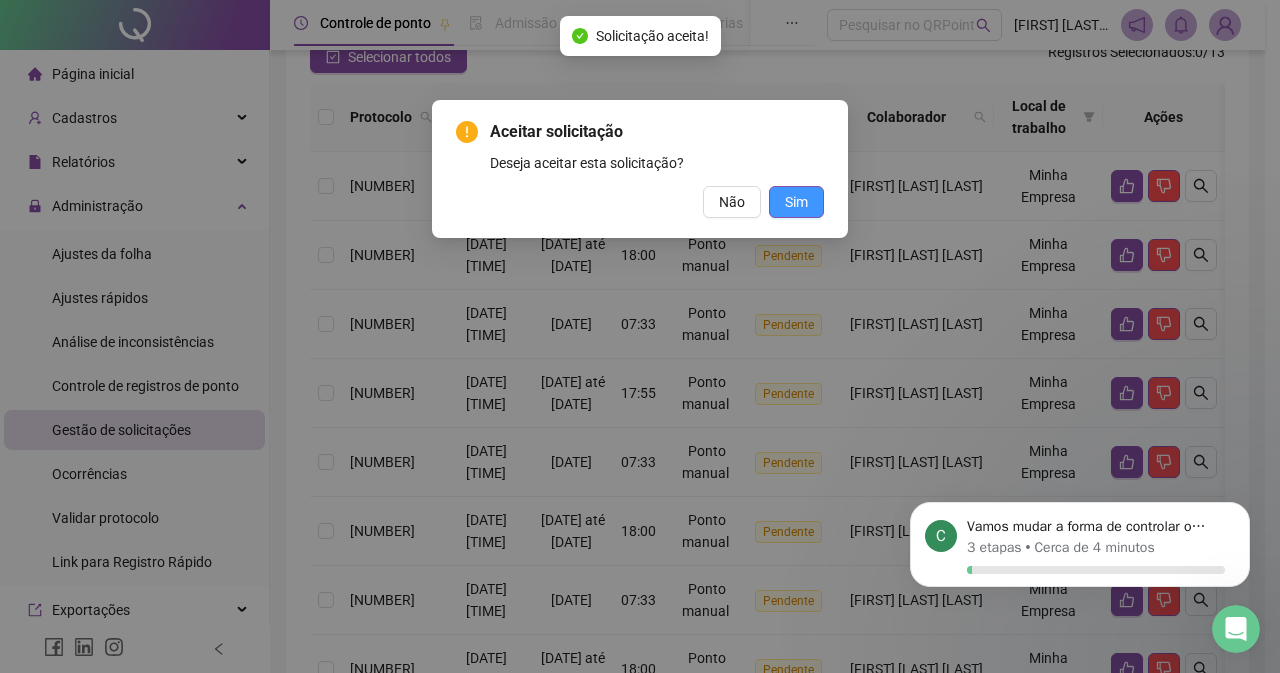 click on "Sim" at bounding box center [796, 202] 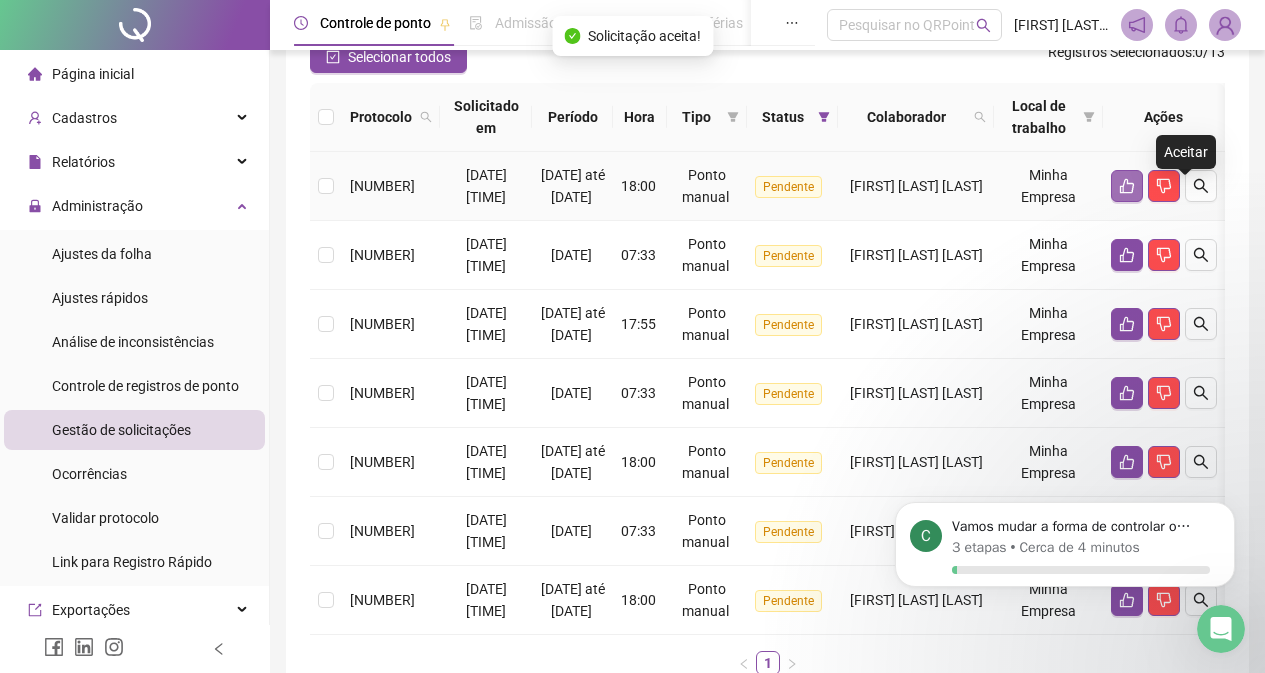 click 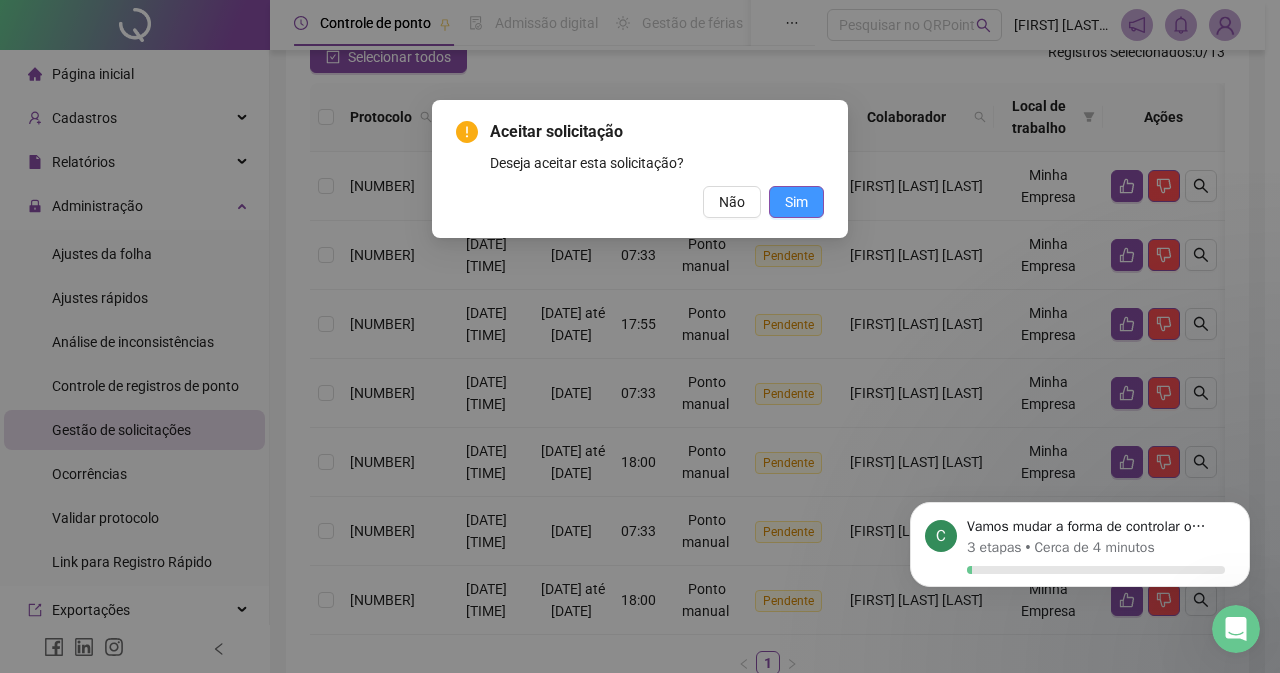 click on "Sim" at bounding box center [796, 202] 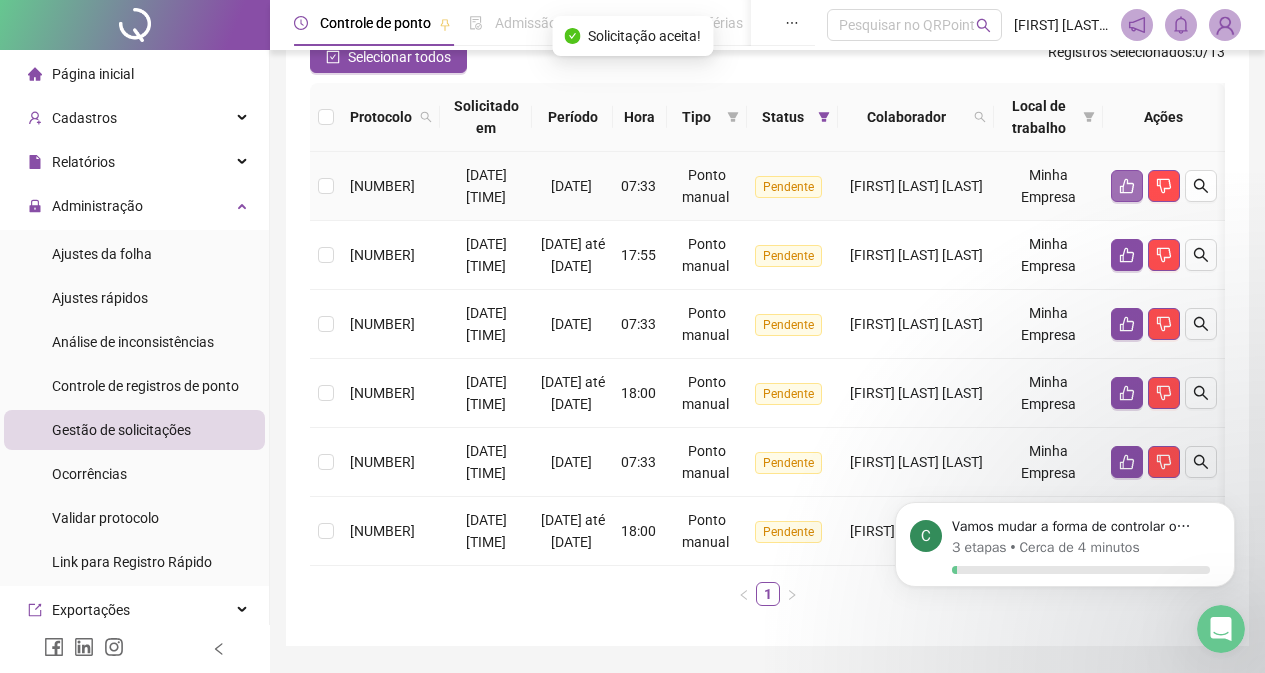 click 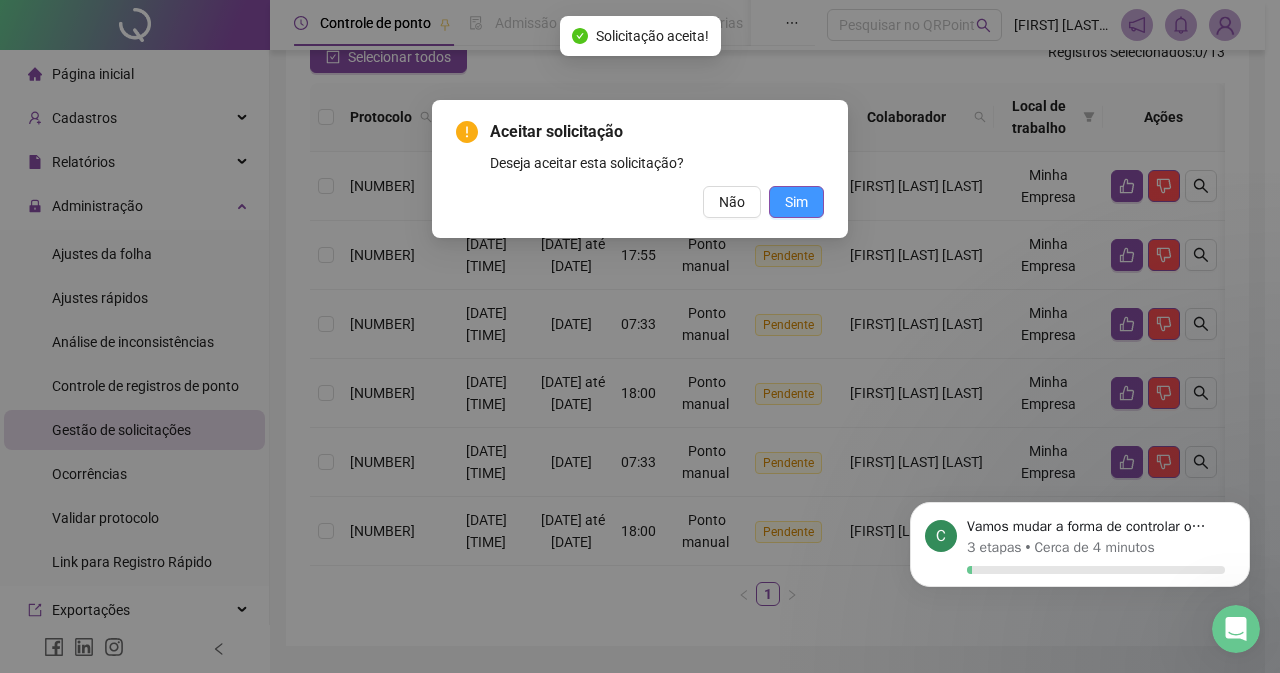click on "Sim" at bounding box center [796, 202] 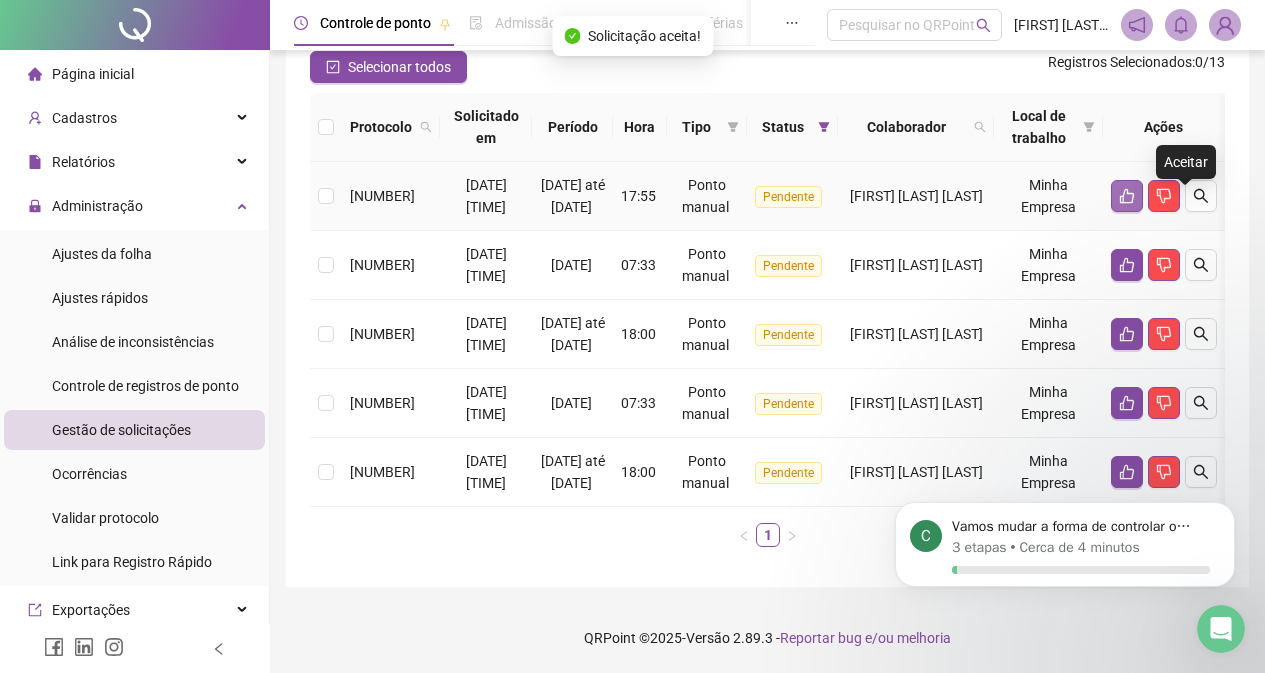 click at bounding box center (1127, 196) 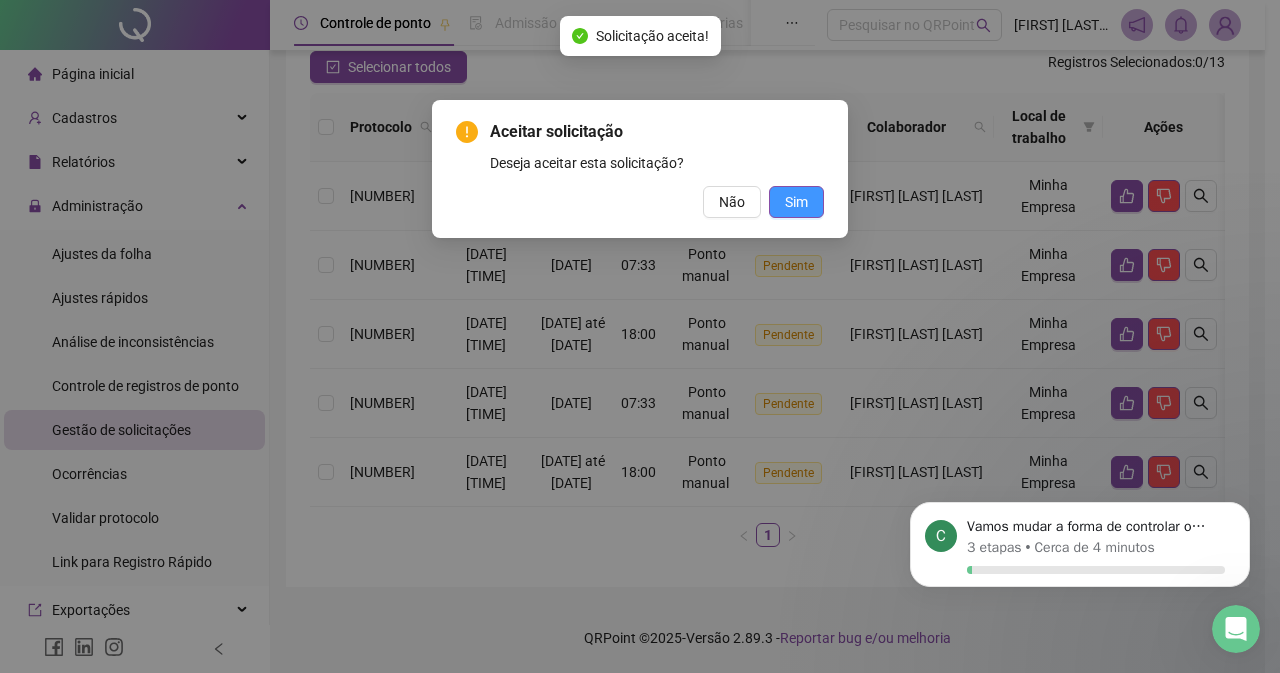 click on "Sim" at bounding box center (796, 202) 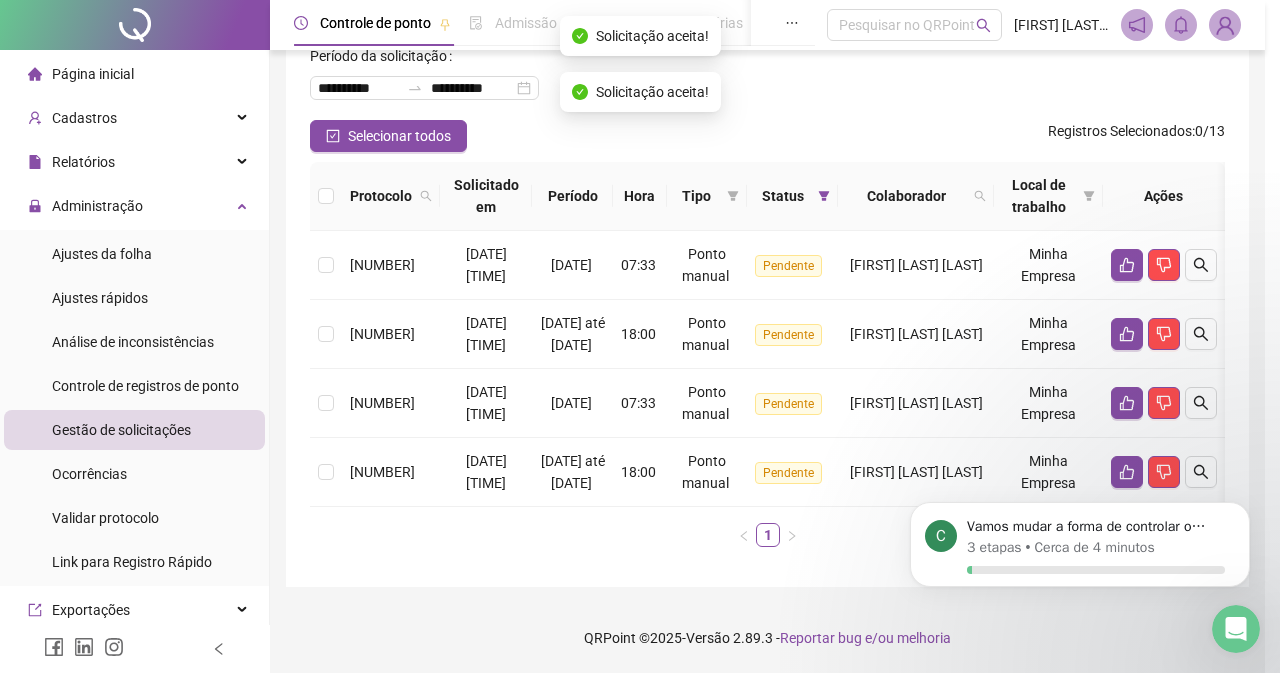scroll, scrollTop: 171, scrollLeft: 0, axis: vertical 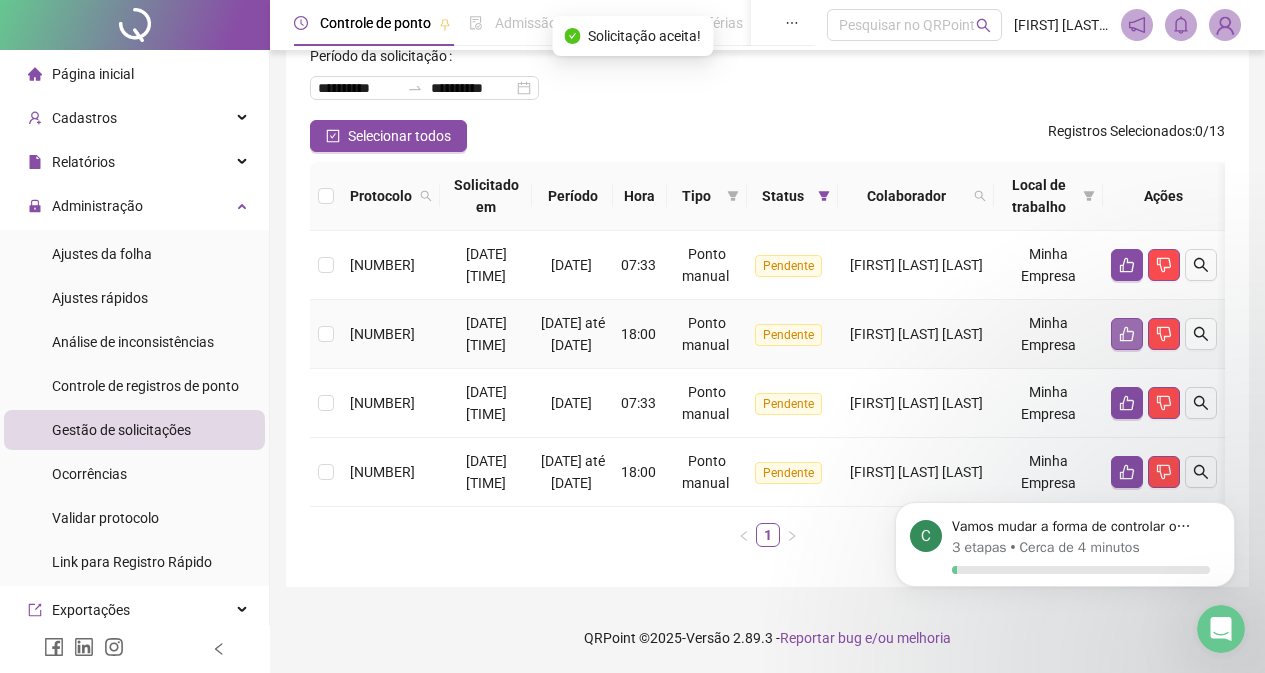 click at bounding box center (1127, 334) 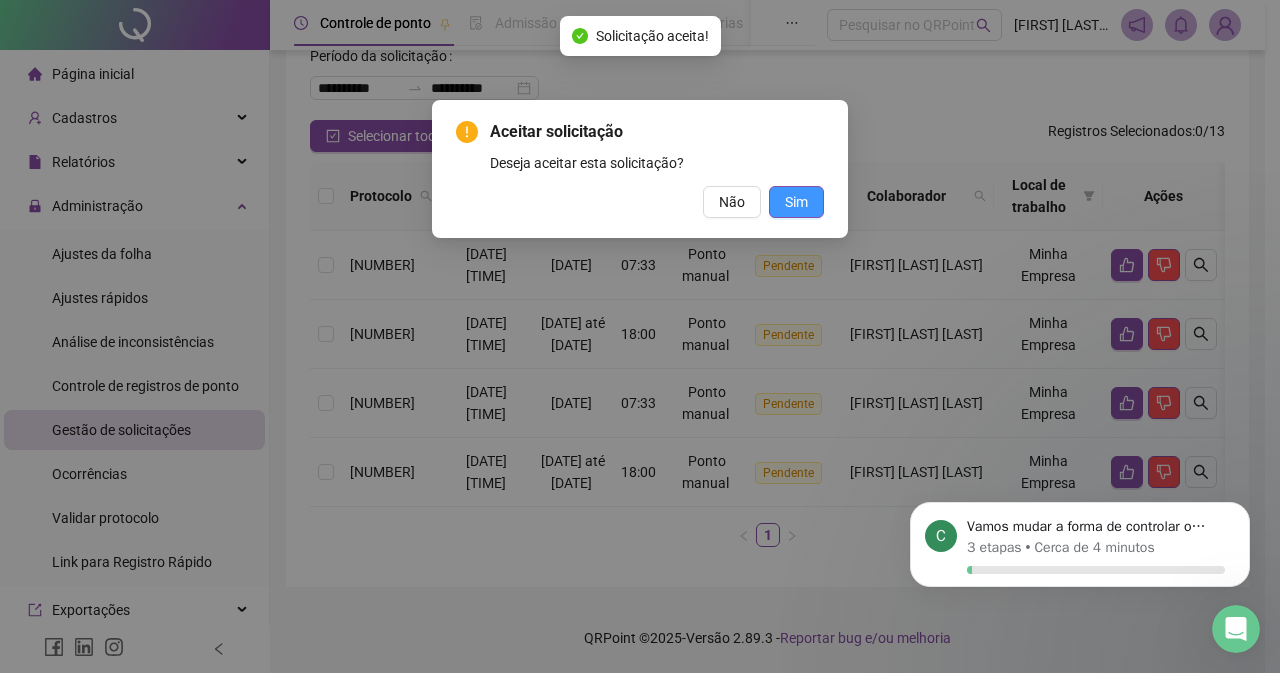 click on "Sim" at bounding box center (796, 202) 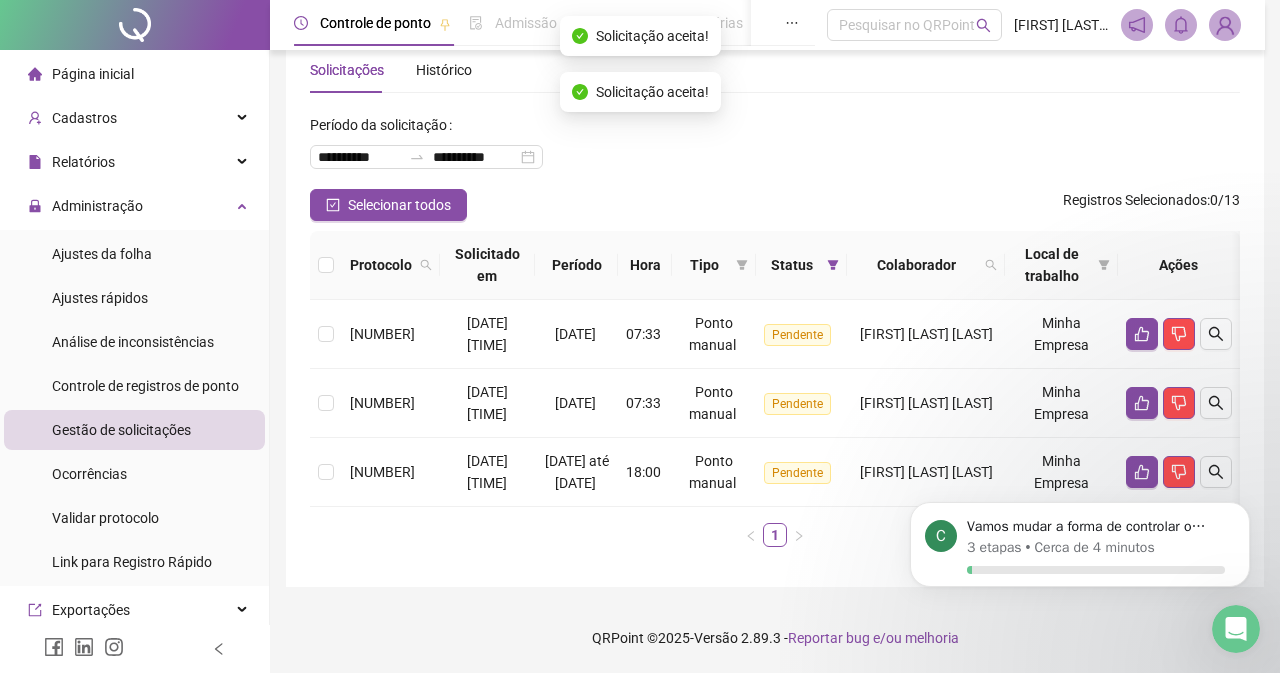 scroll, scrollTop: 80, scrollLeft: 0, axis: vertical 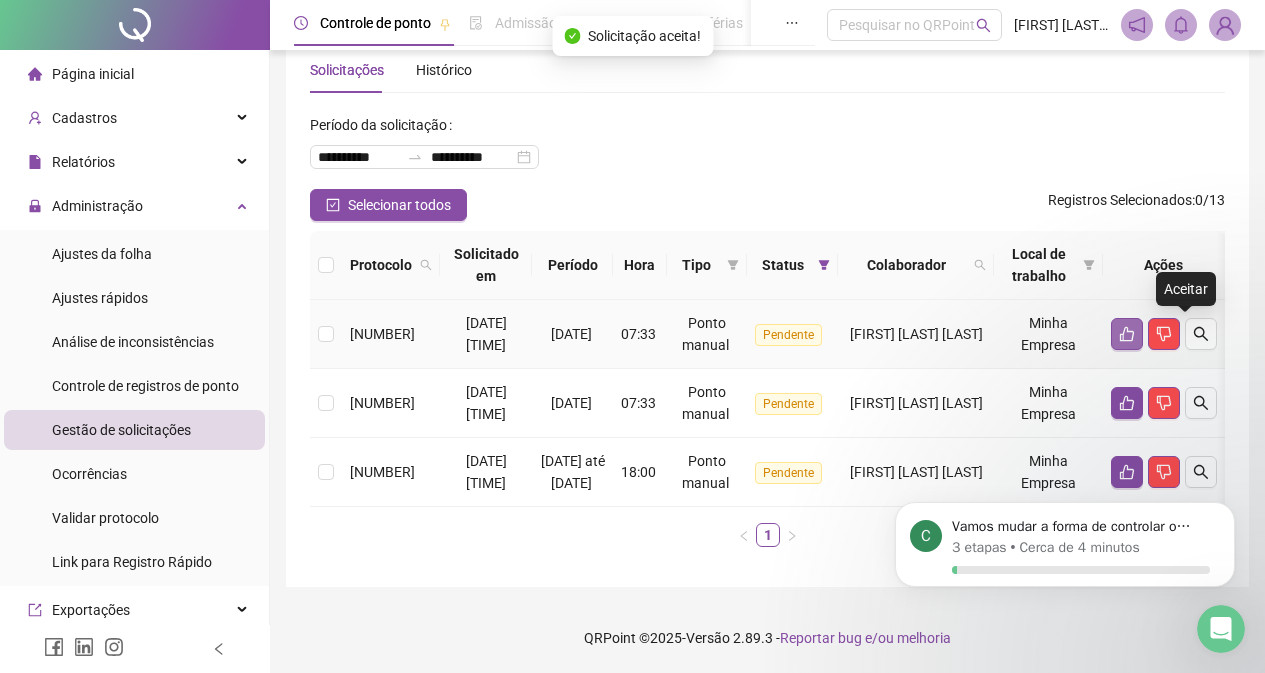 click at bounding box center (1127, 334) 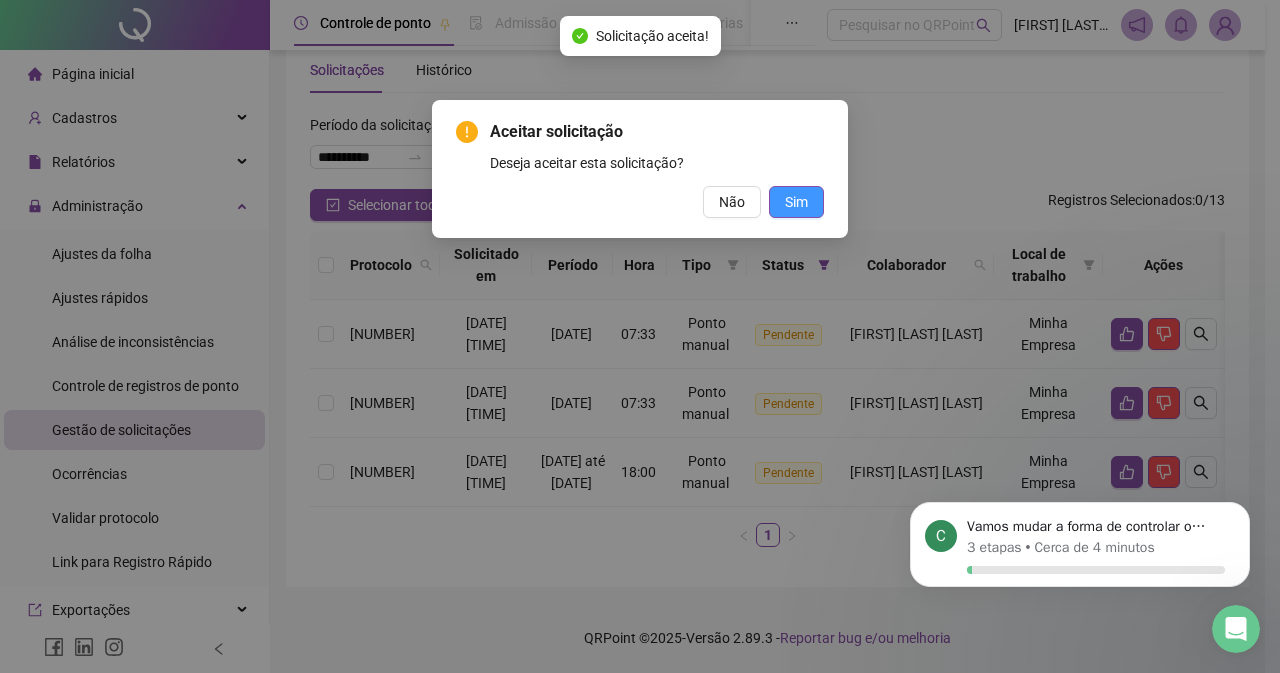 click on "Sim" at bounding box center [796, 202] 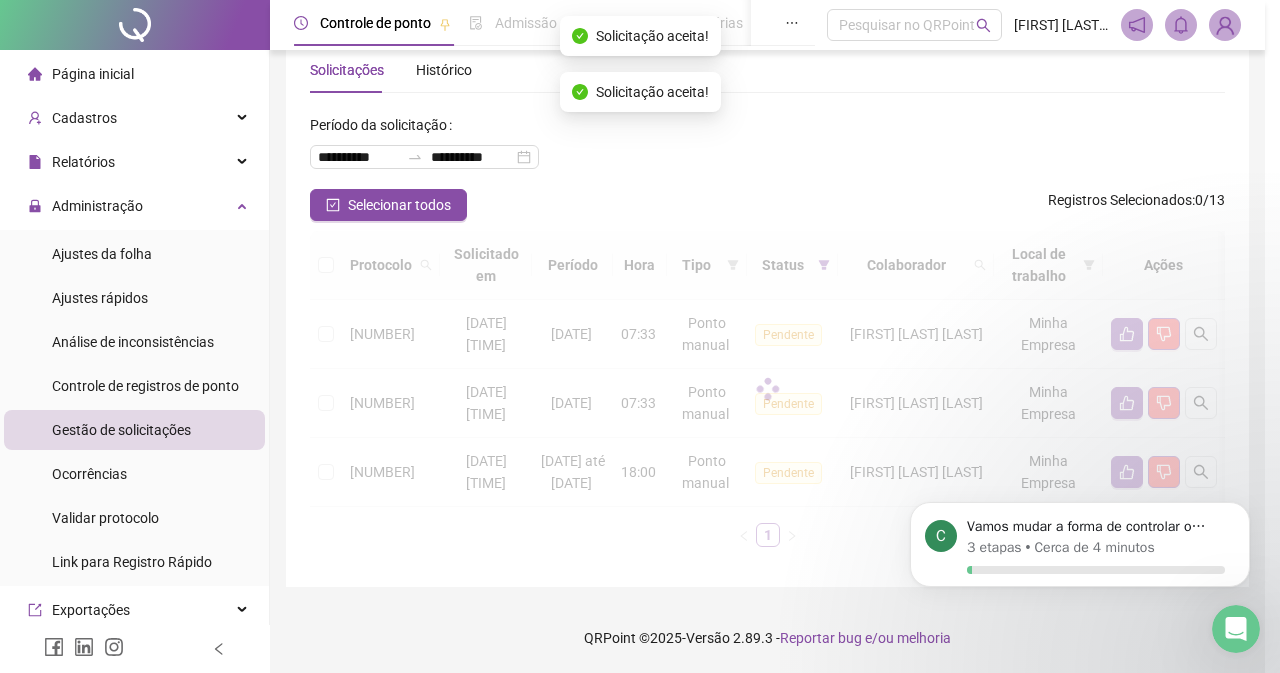 scroll, scrollTop: 11, scrollLeft: 0, axis: vertical 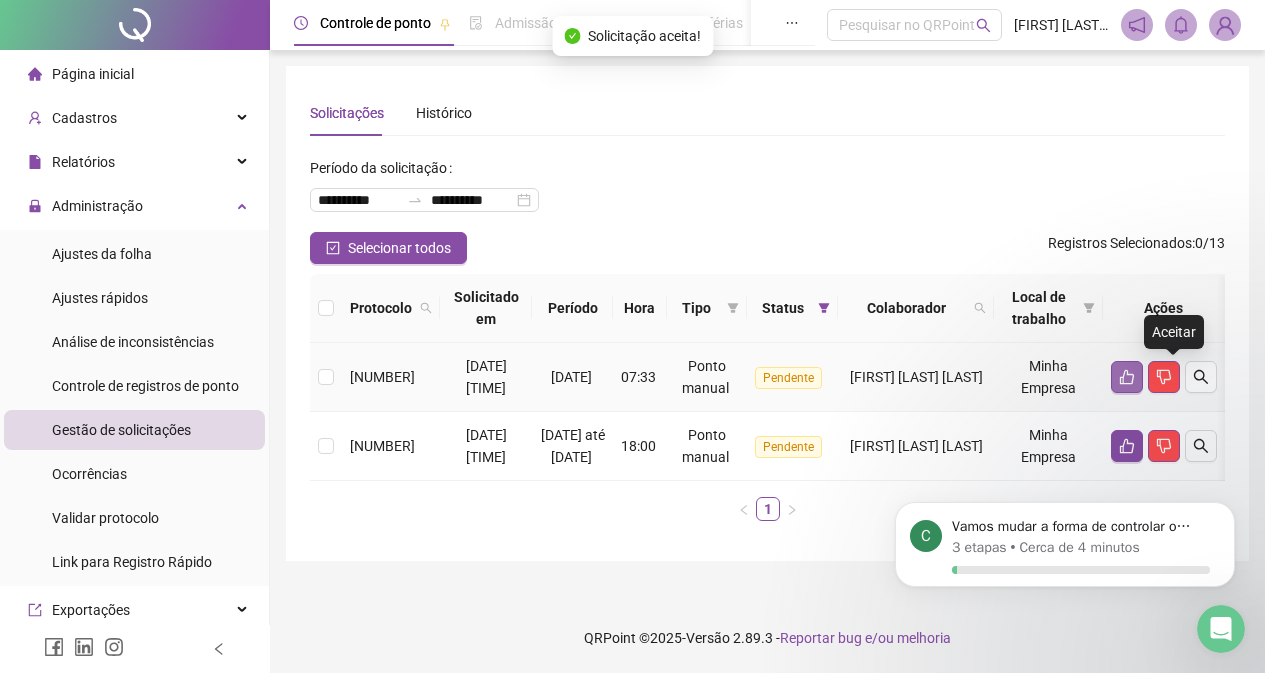 click 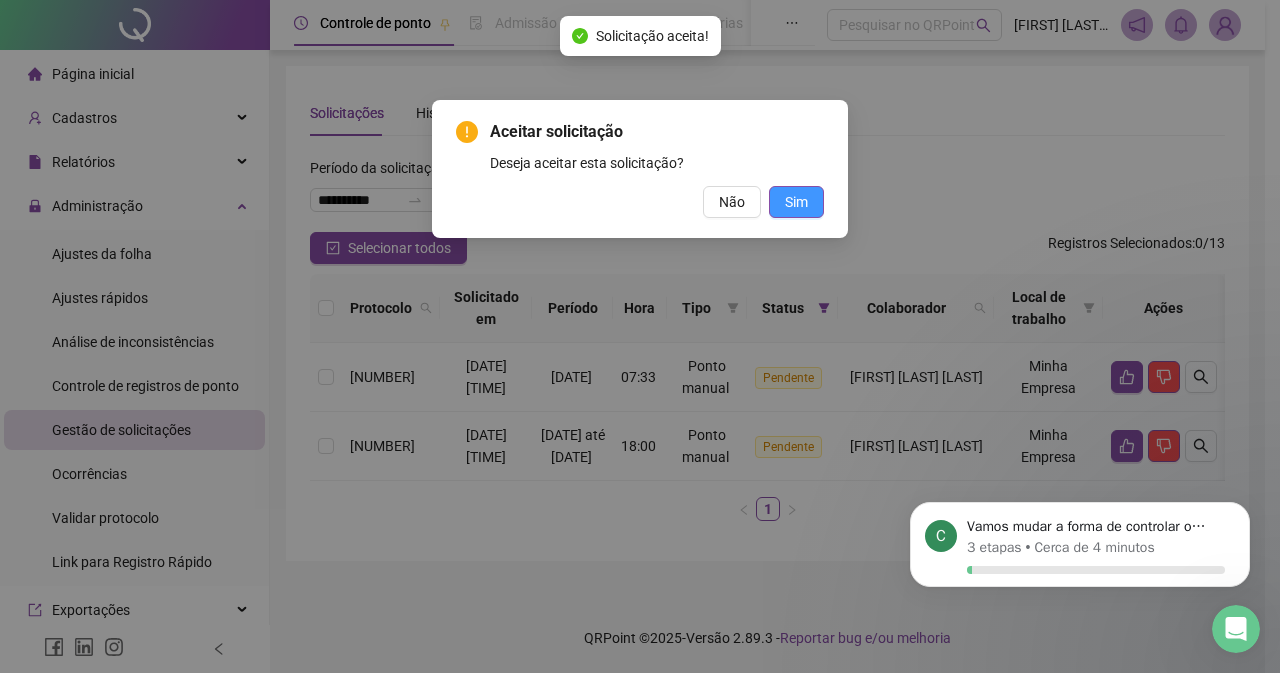 click on "Sim" at bounding box center (796, 202) 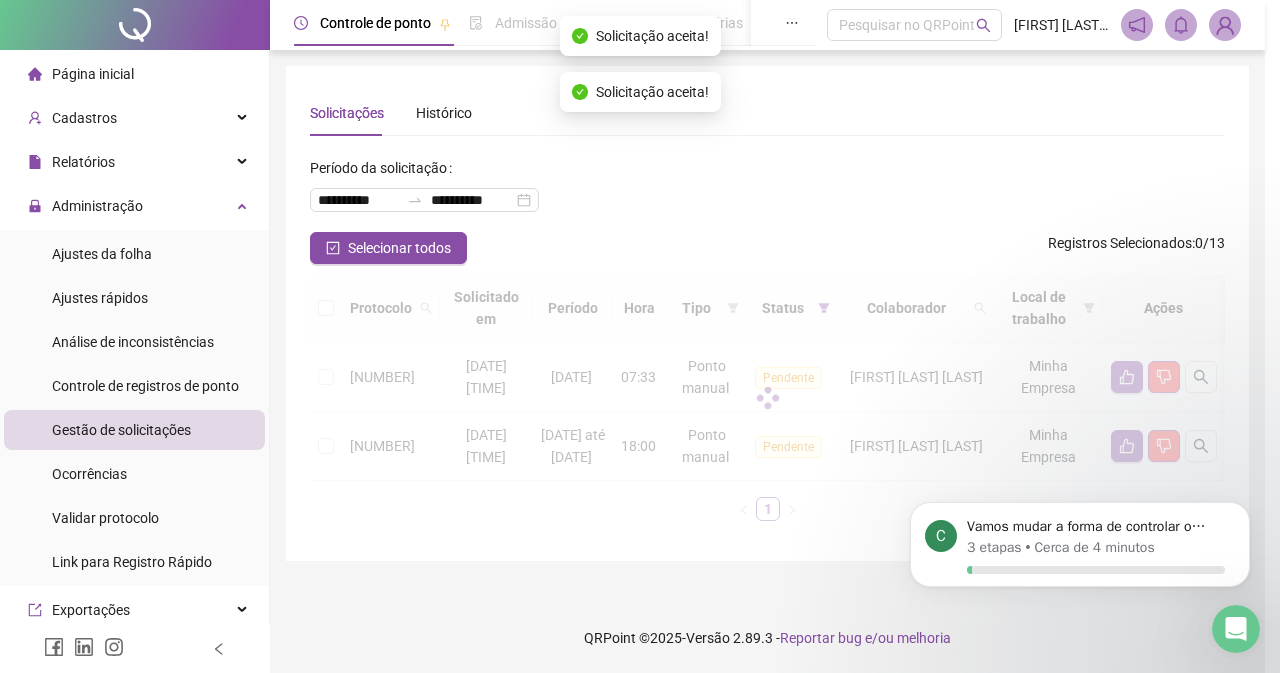scroll, scrollTop: 0, scrollLeft: 0, axis: both 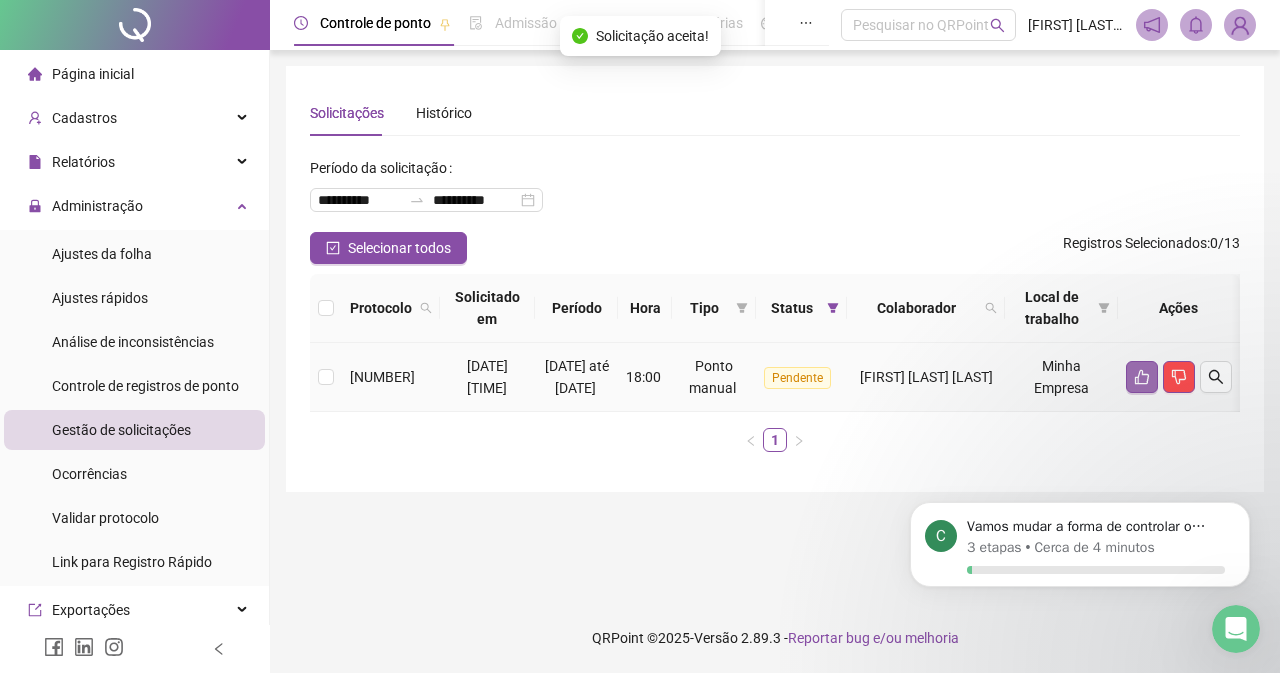 click at bounding box center [1142, 377] 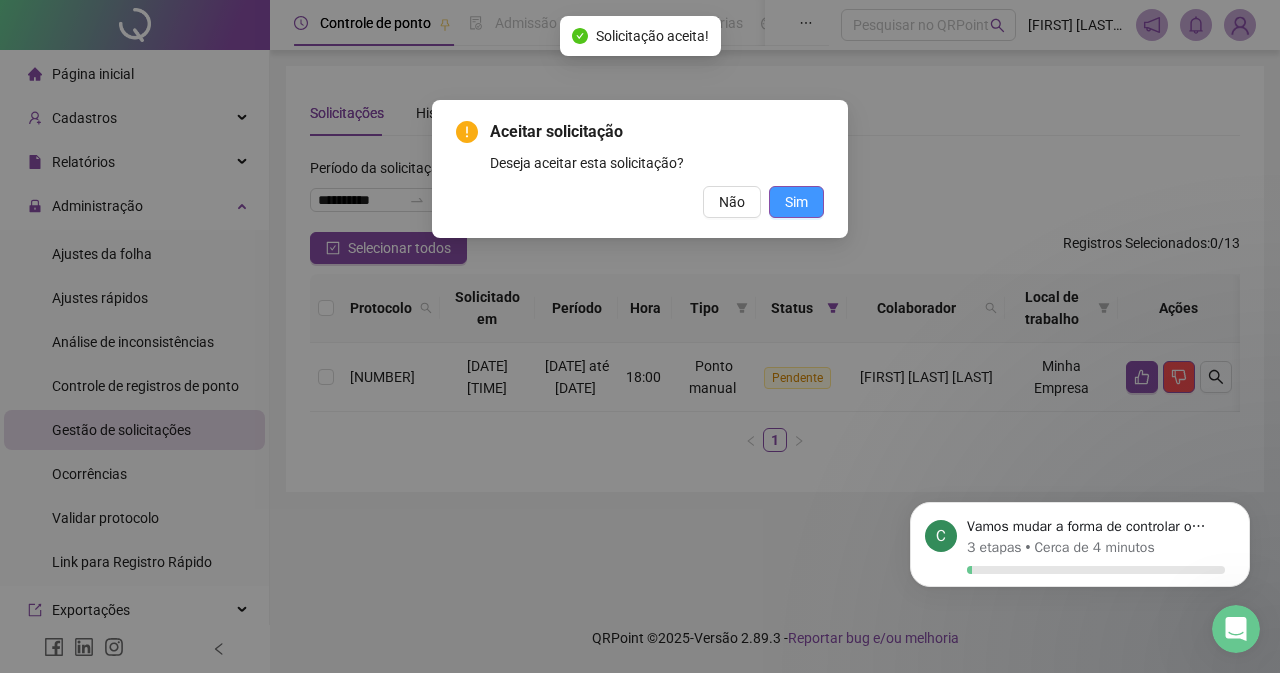 click on "Sim" at bounding box center (796, 202) 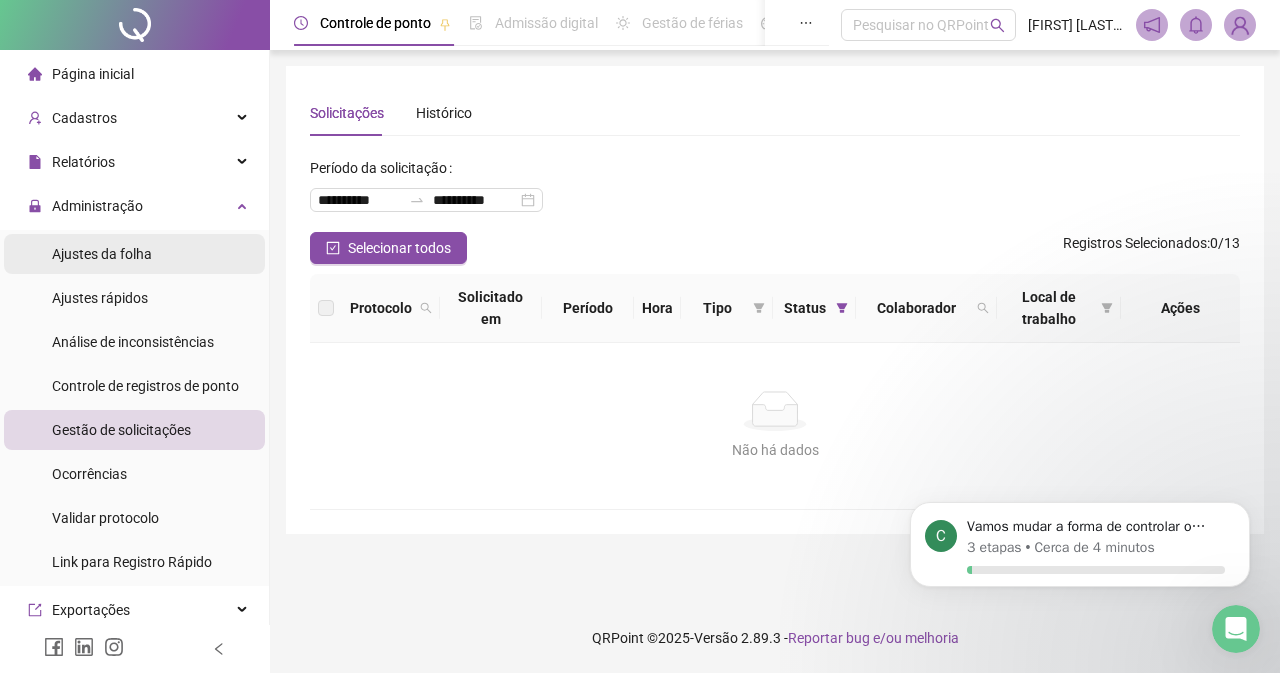 click on "Ajustes da folha" at bounding box center [134, 254] 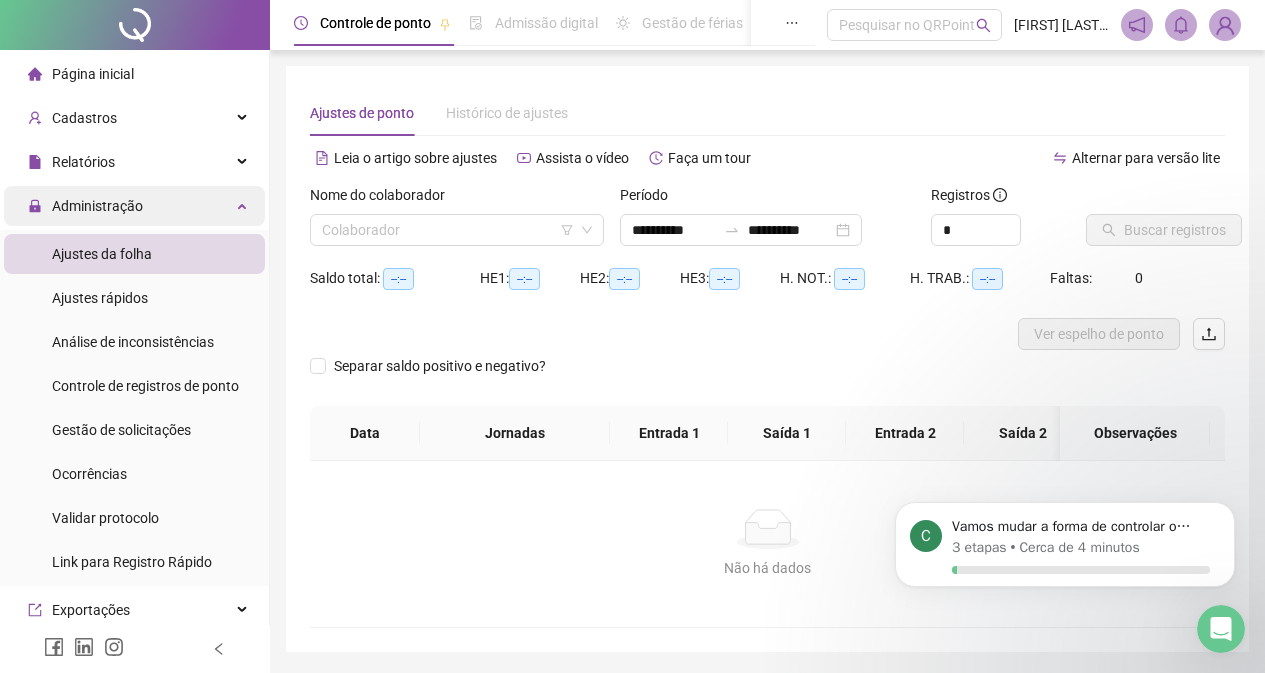click on "Administração" at bounding box center [134, 206] 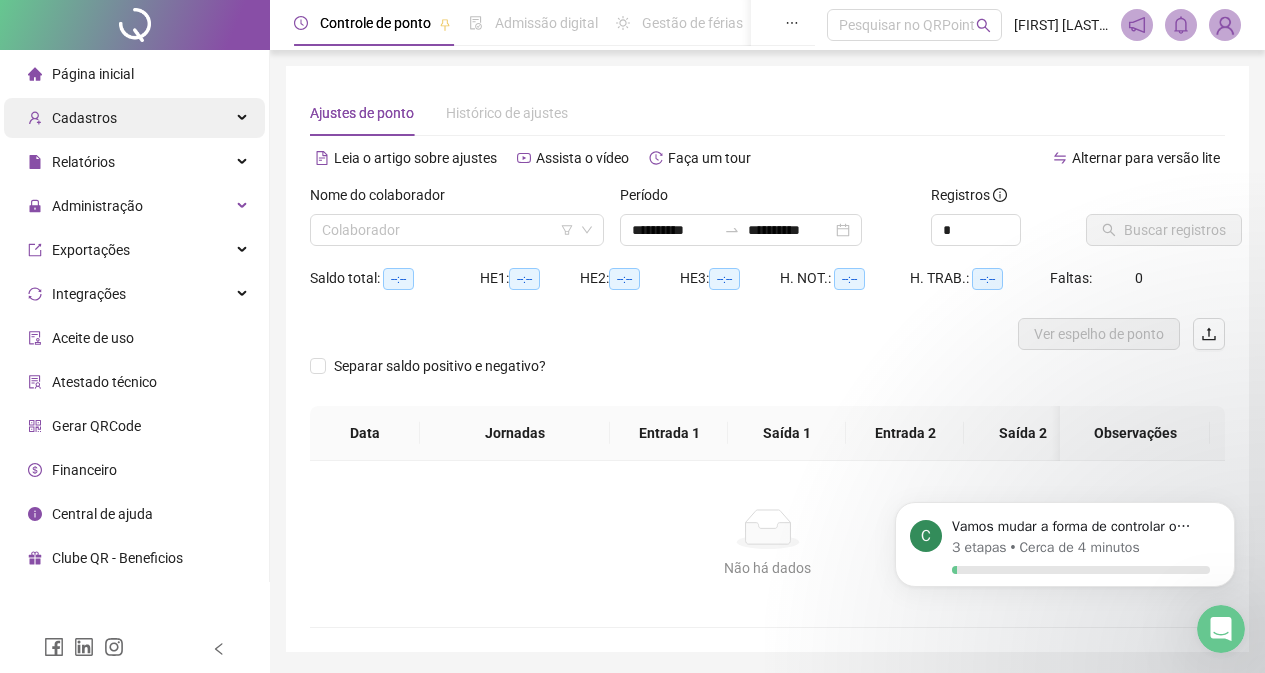 click on "Cadastros" at bounding box center (134, 118) 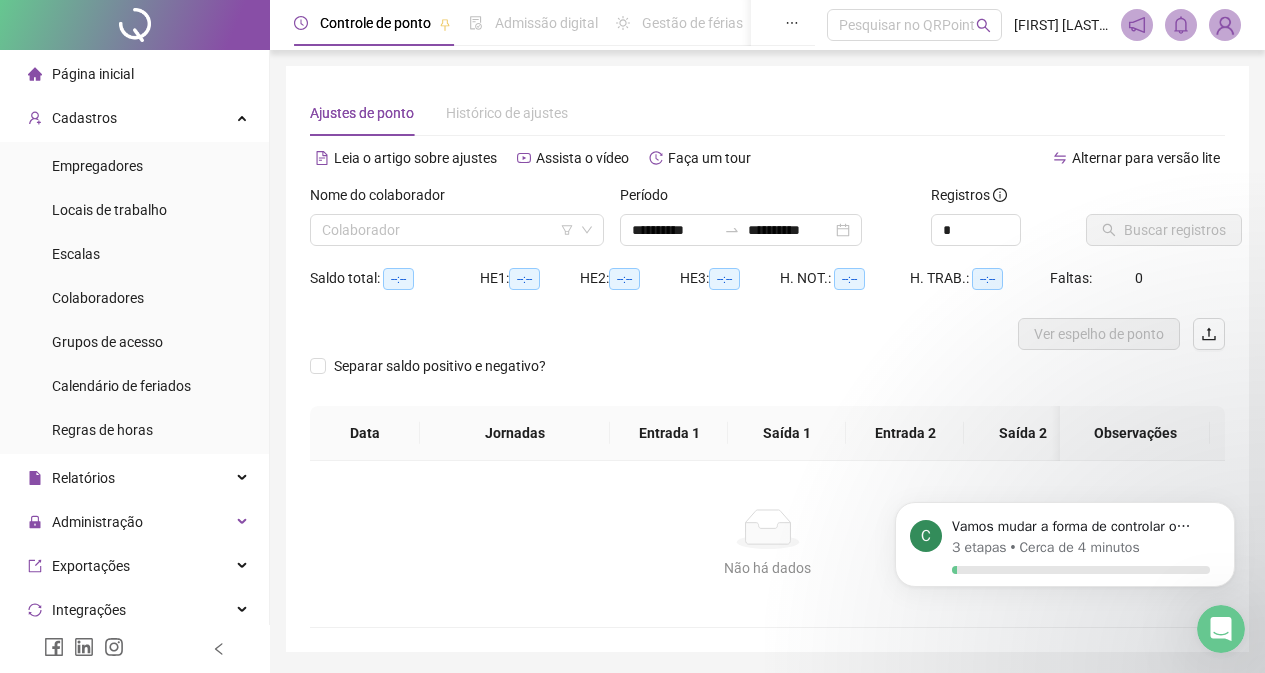 click on "Página inicial" at bounding box center (134, 74) 